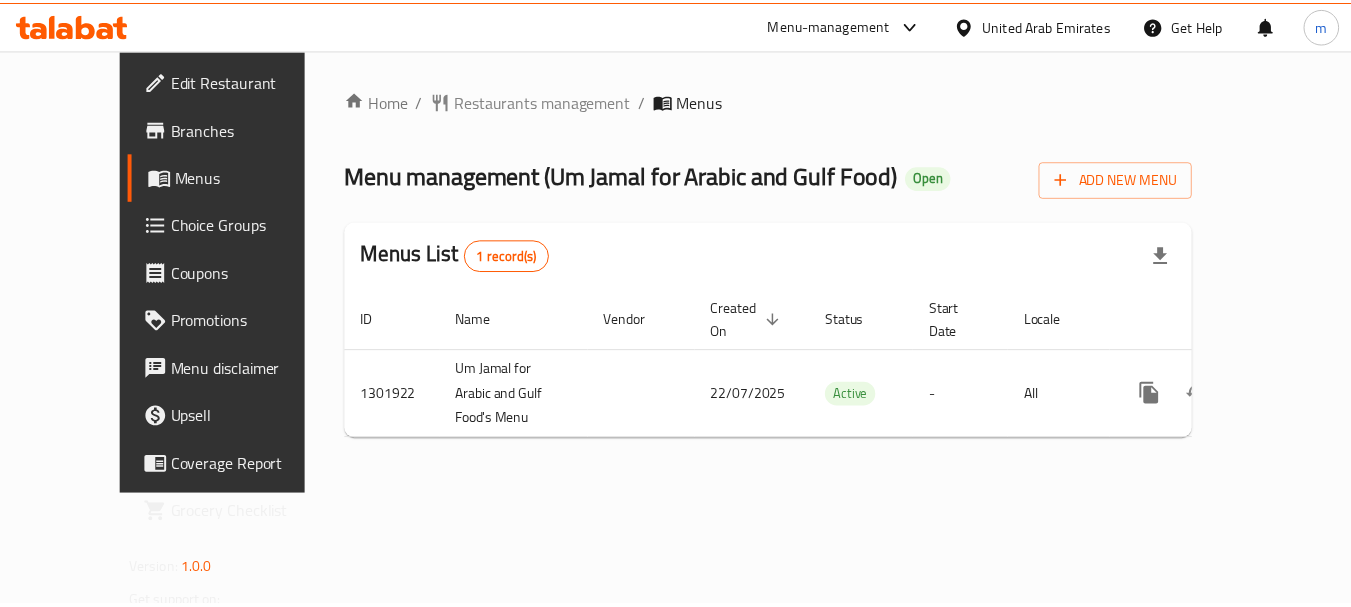 scroll, scrollTop: 0, scrollLeft: 0, axis: both 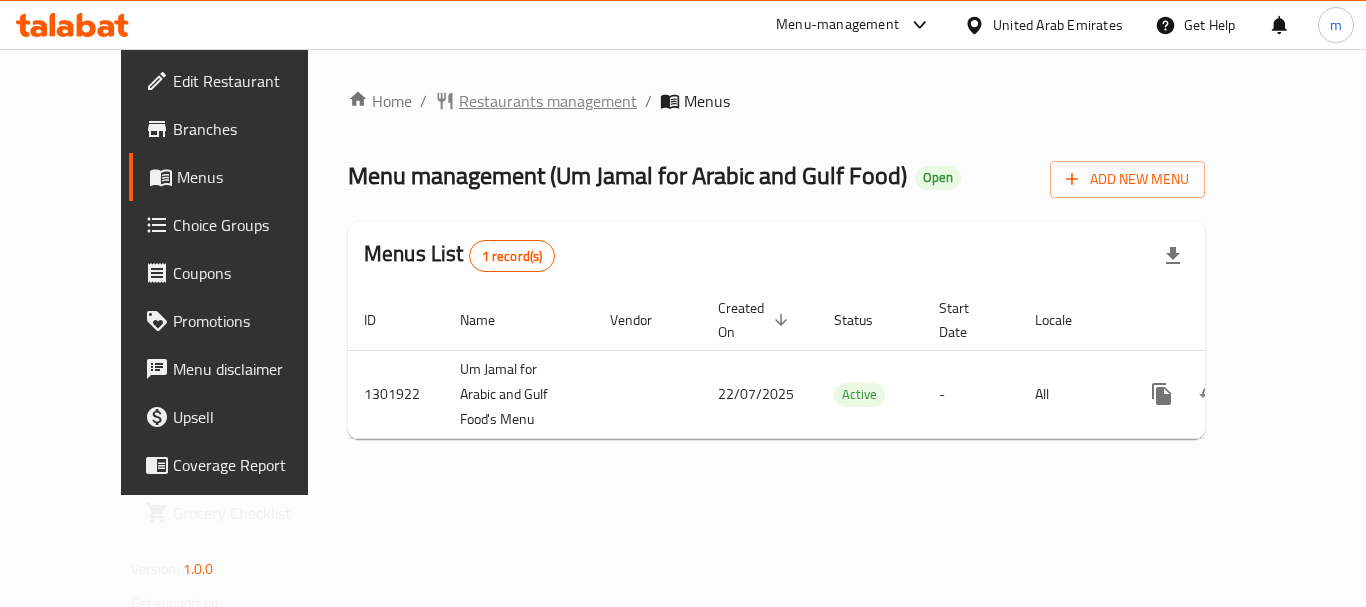 click on "Restaurants management" at bounding box center [548, 101] 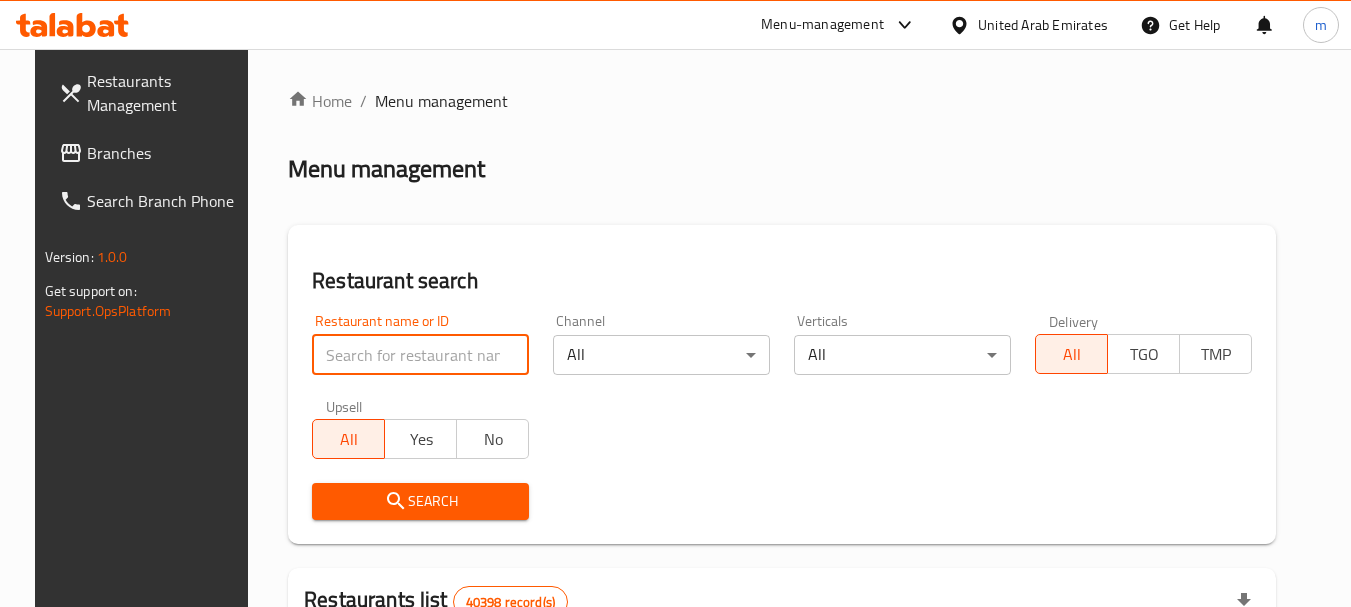 click at bounding box center (420, 355) 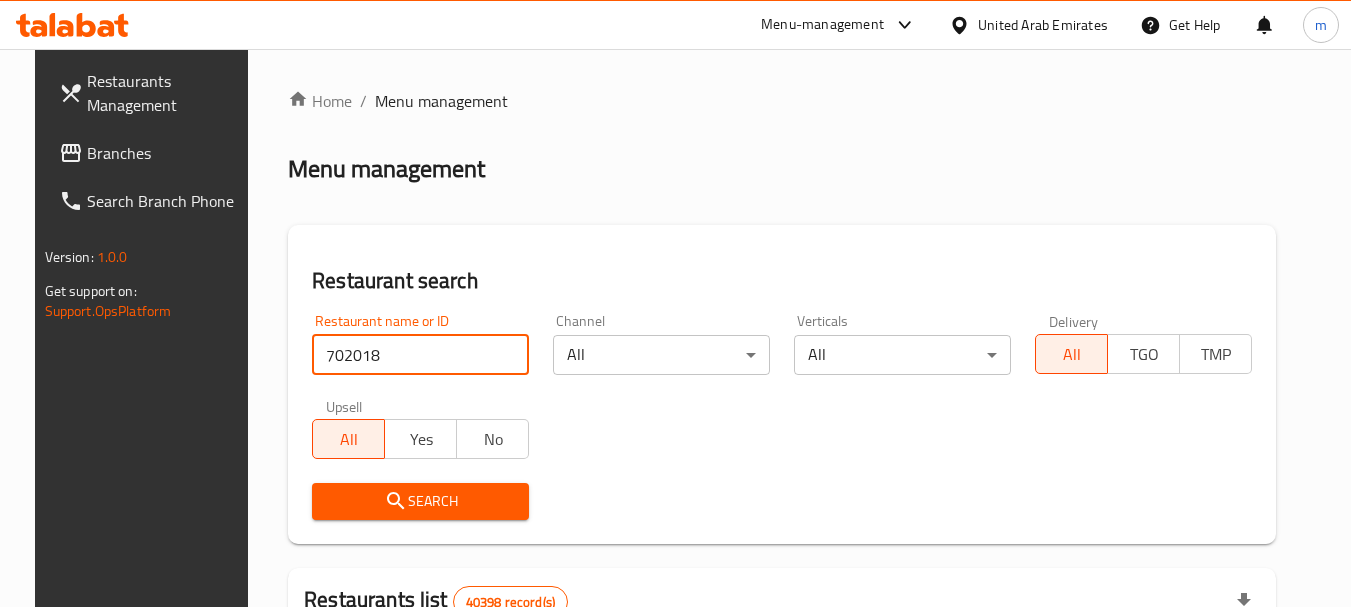 type on "702018" 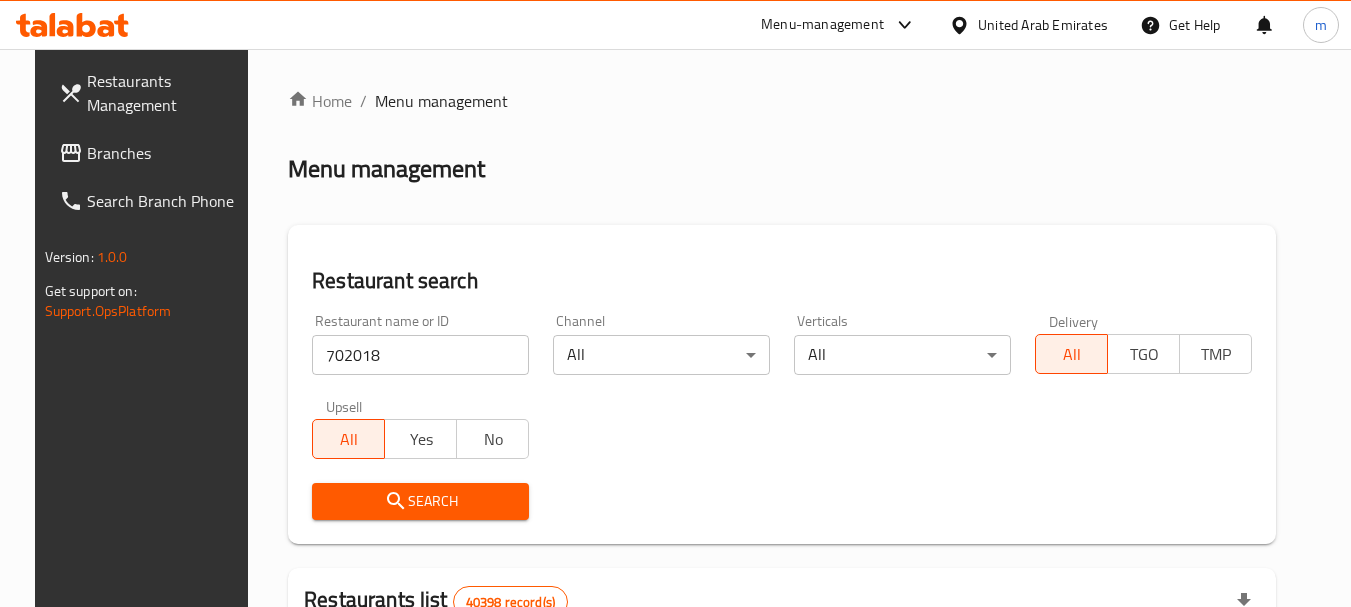 click on "Search" at bounding box center [420, 501] 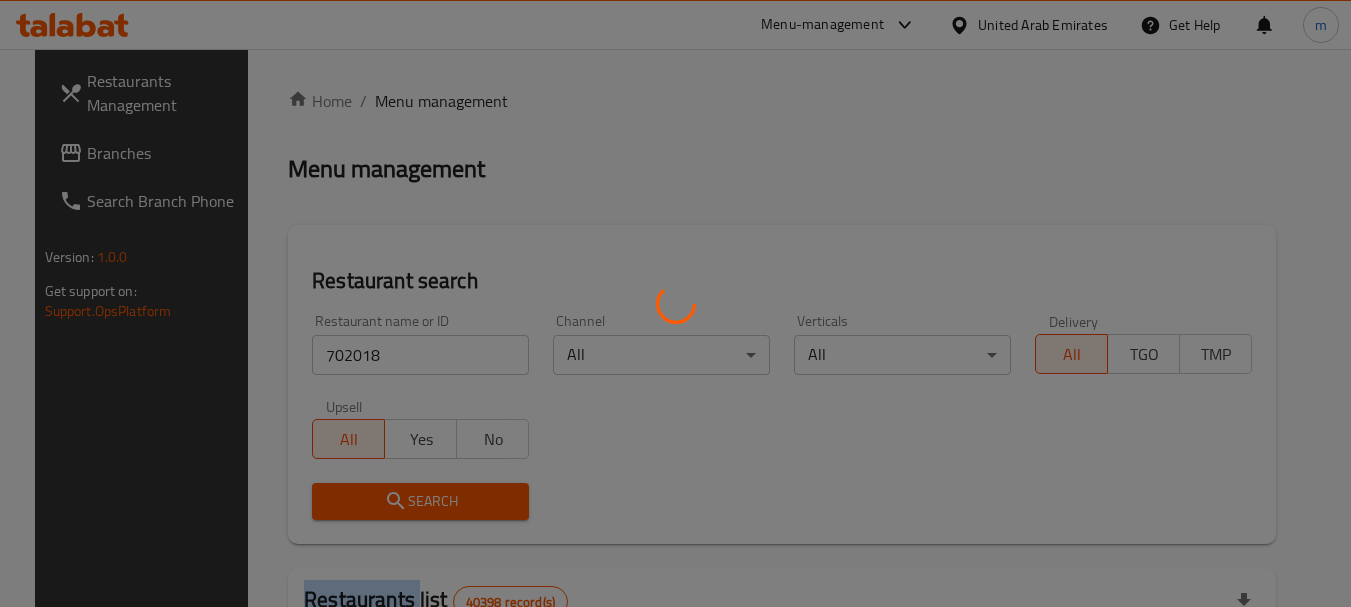 click at bounding box center (675, 303) 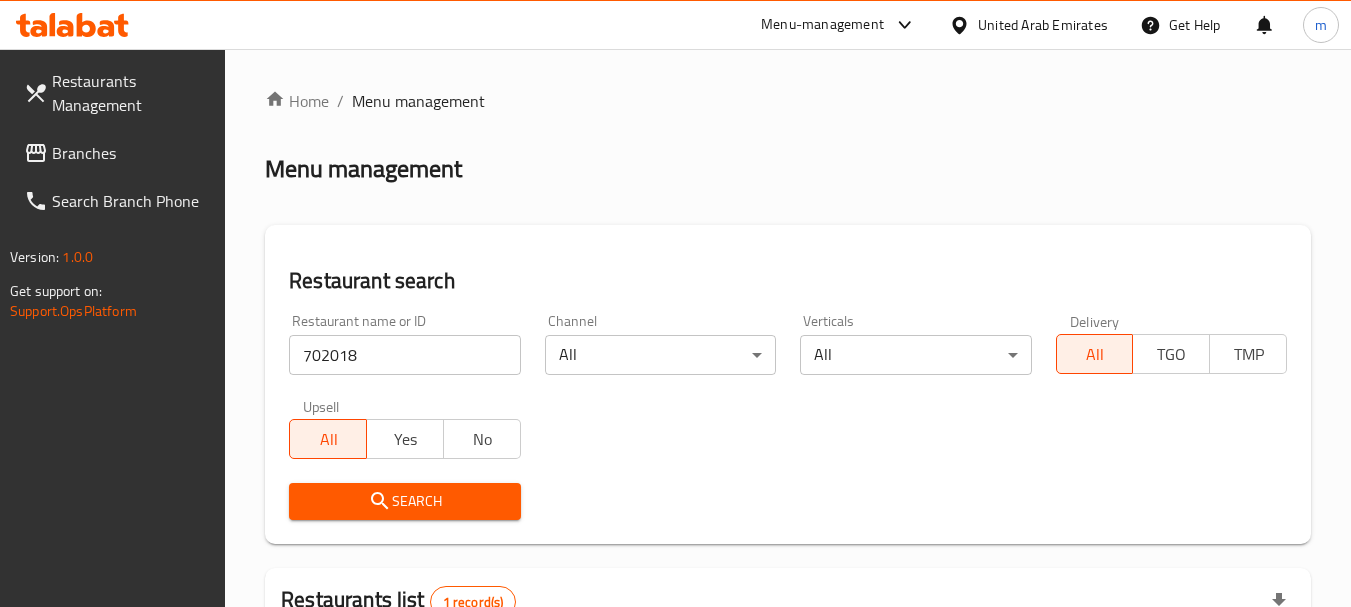 click on "United Arab Emirates" at bounding box center (1043, 25) 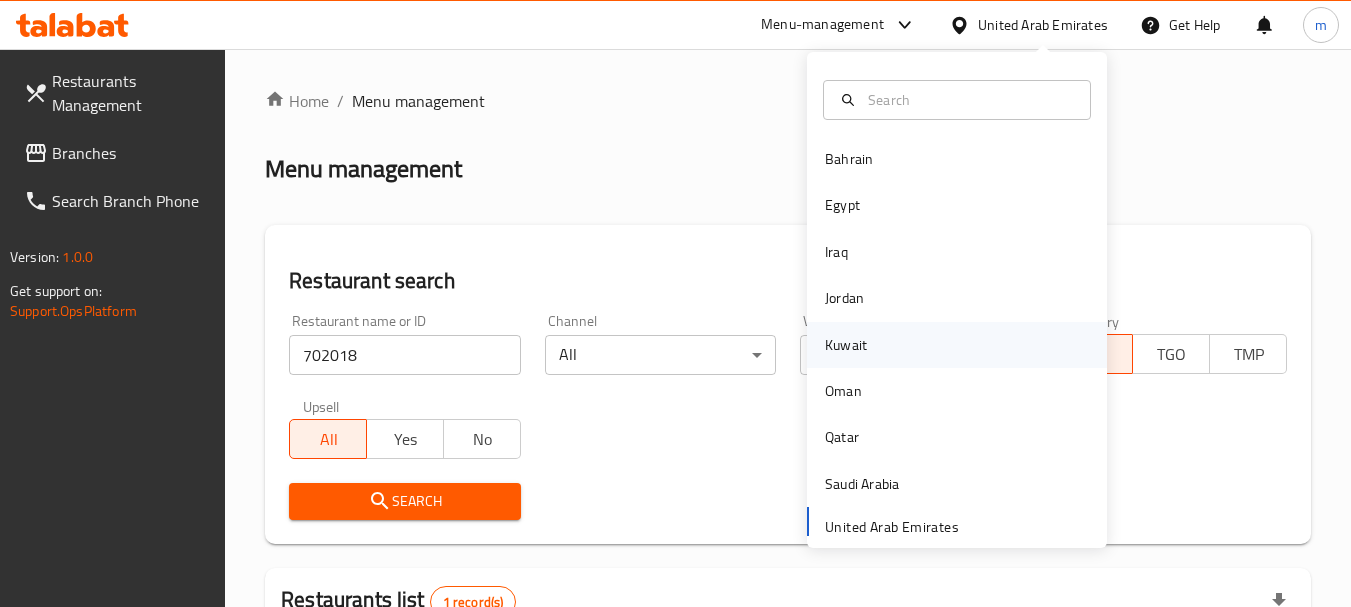 click on "Kuwait" at bounding box center [846, 345] 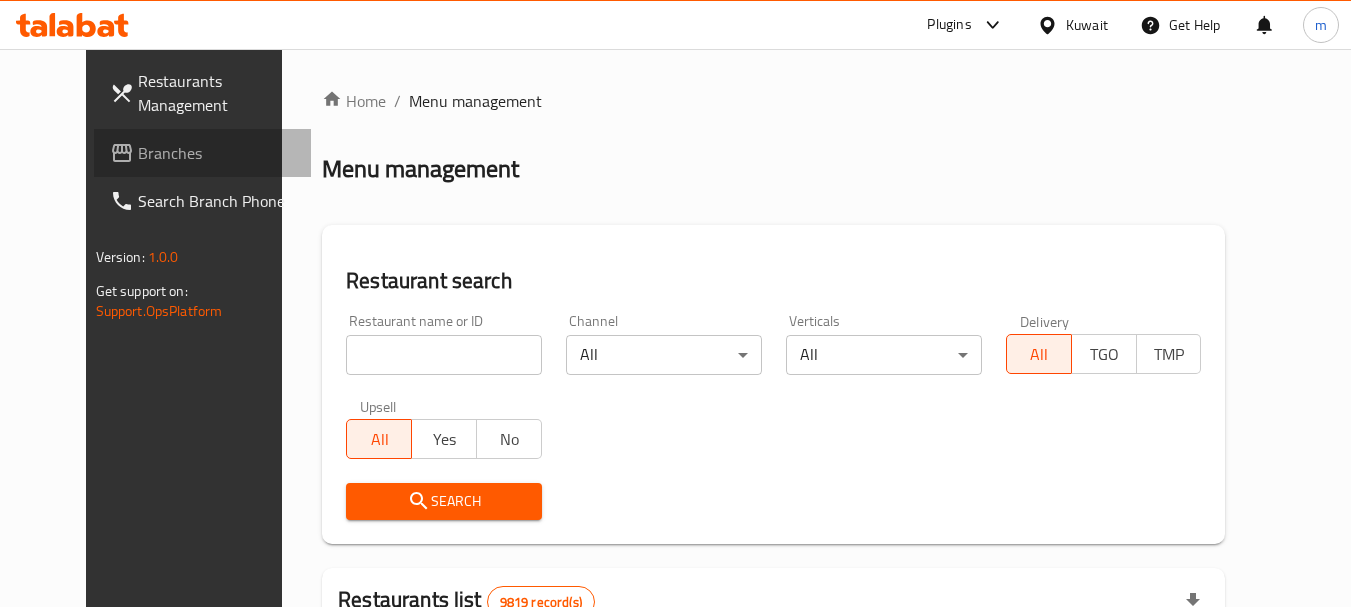 click on "Branches" at bounding box center (217, 153) 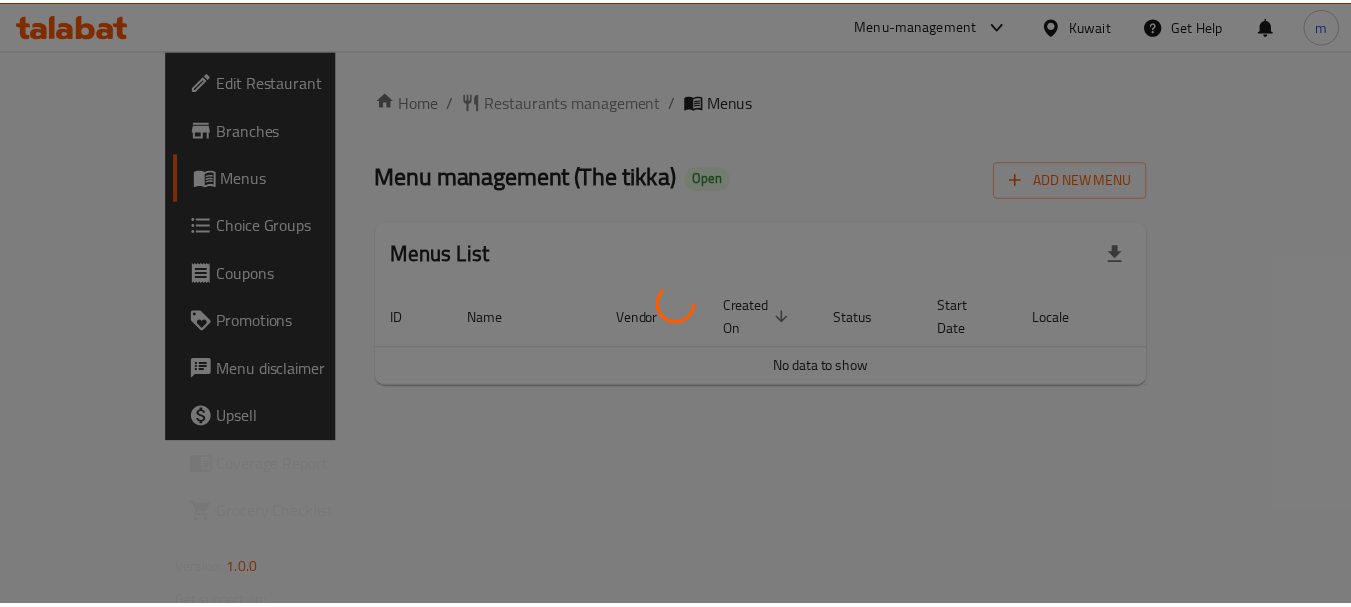 scroll, scrollTop: 0, scrollLeft: 0, axis: both 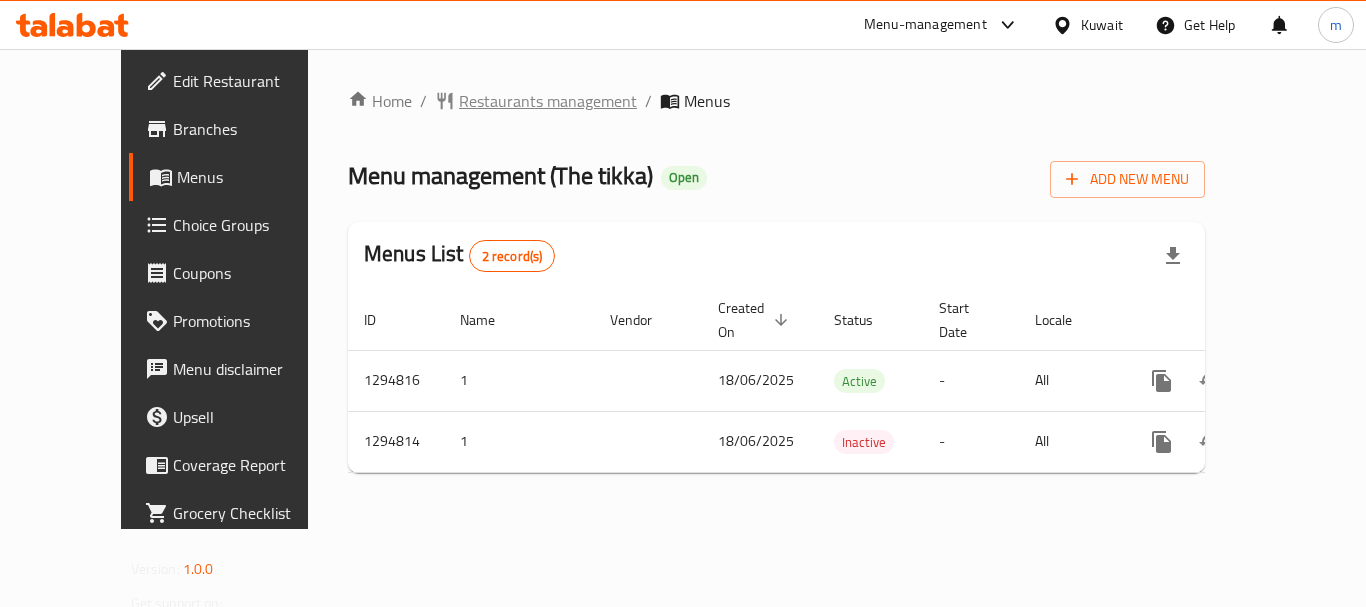 click on "Restaurants management" at bounding box center [548, 101] 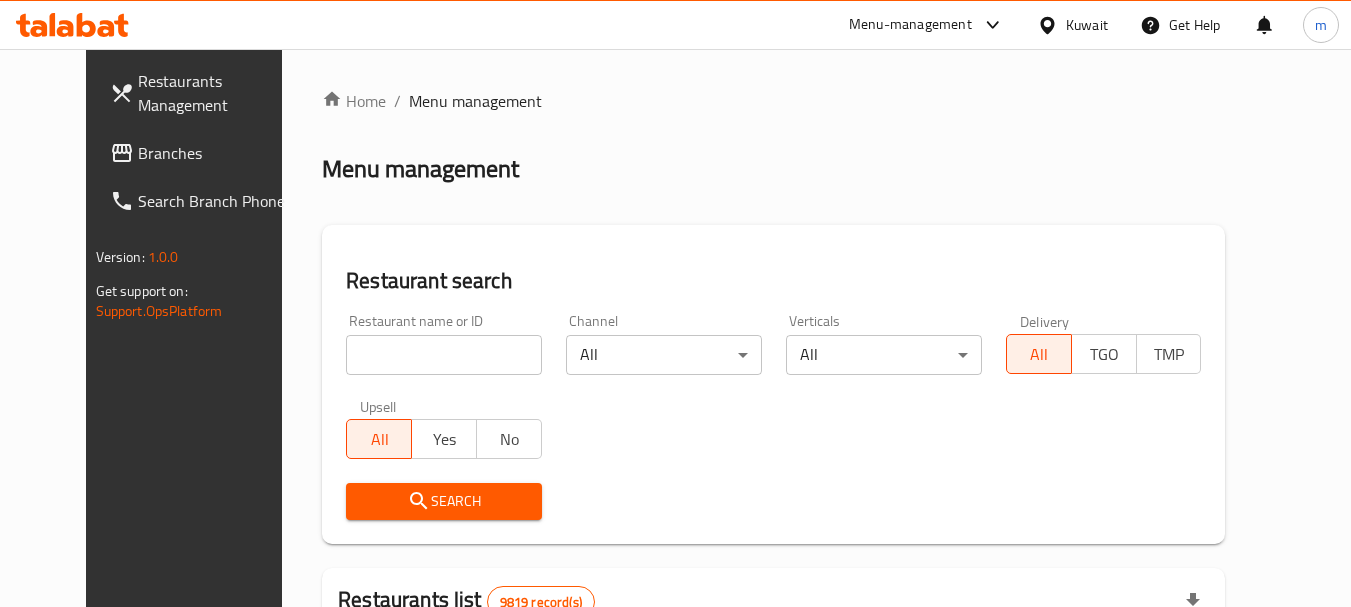 click at bounding box center [444, 355] 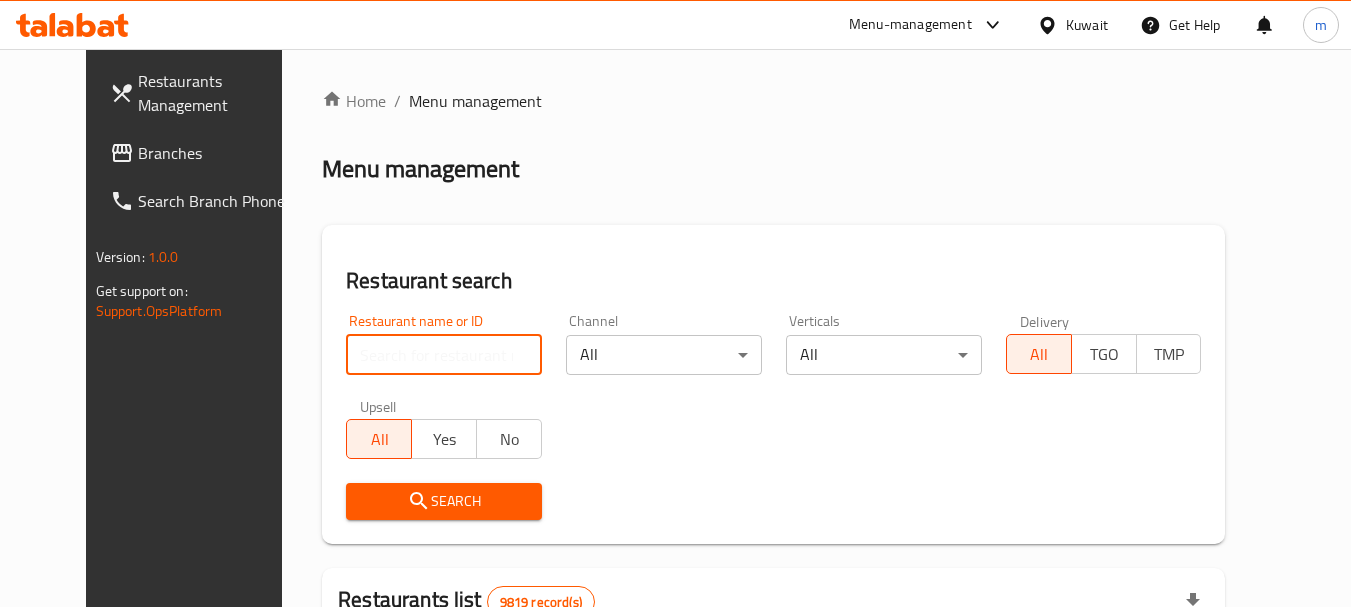 paste on "699779" 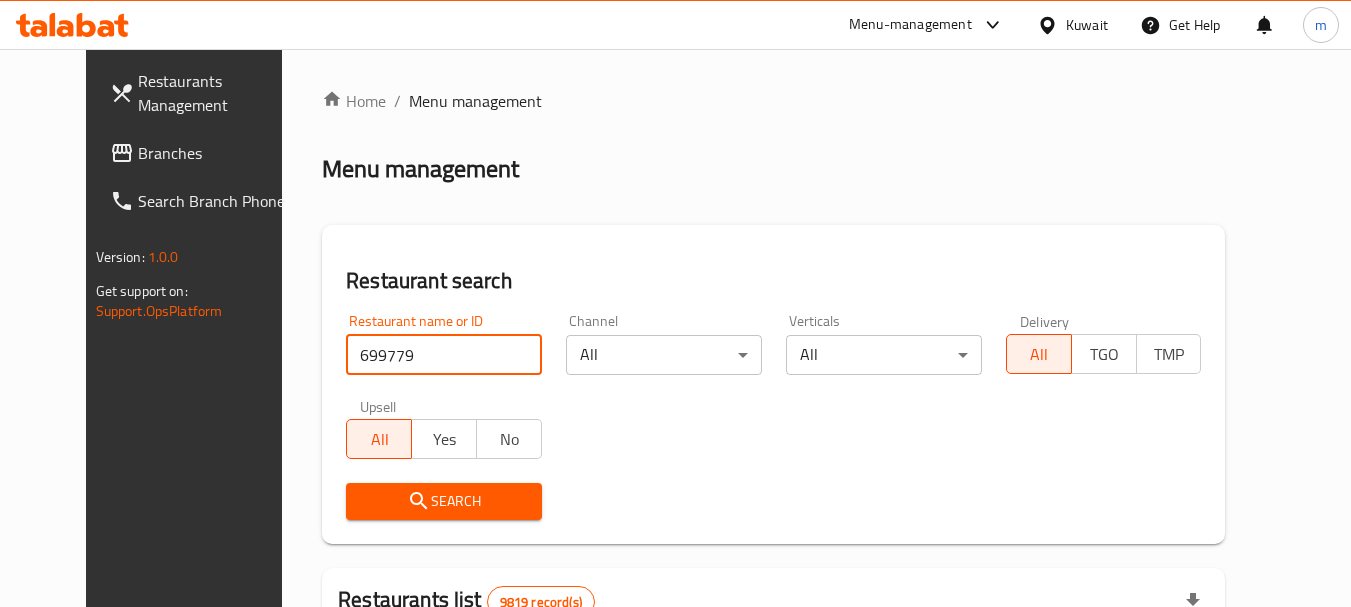 type on "699779" 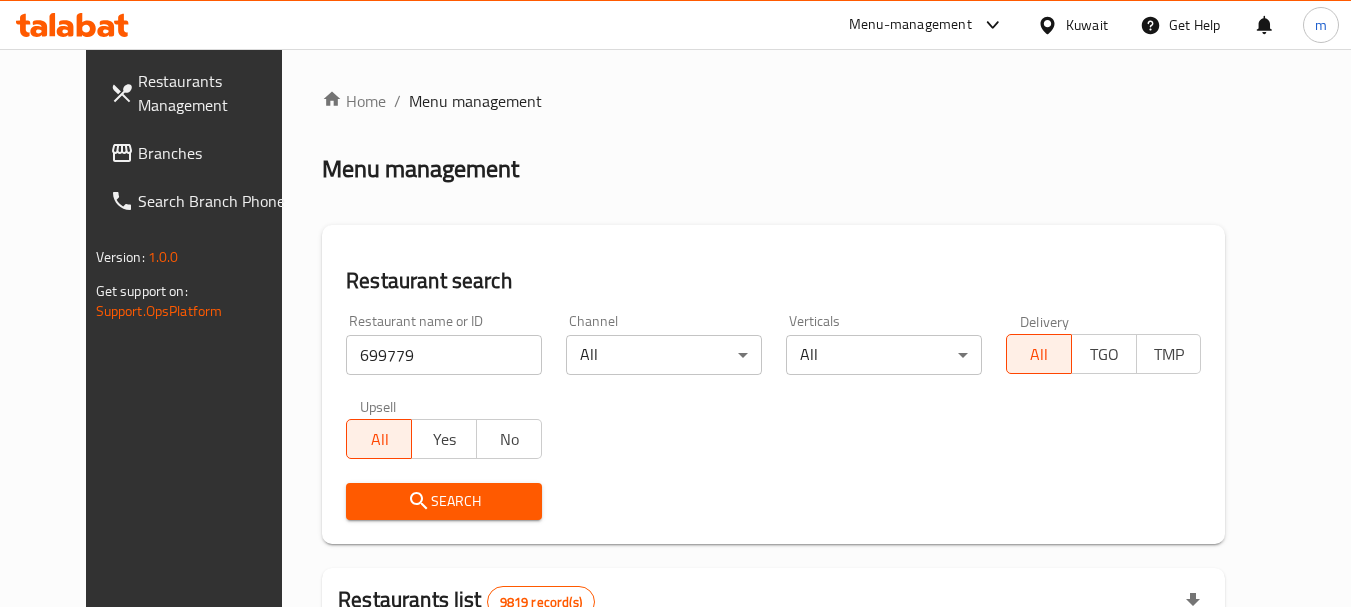 click on "Search" at bounding box center [444, 501] 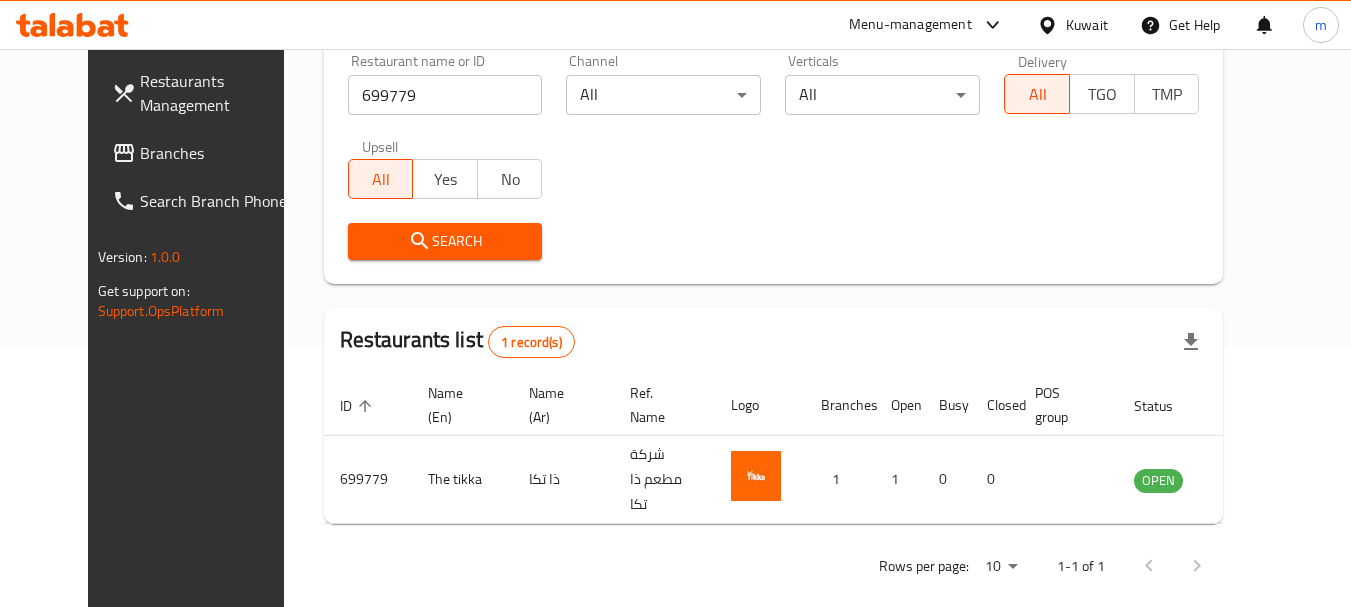 scroll, scrollTop: 268, scrollLeft: 0, axis: vertical 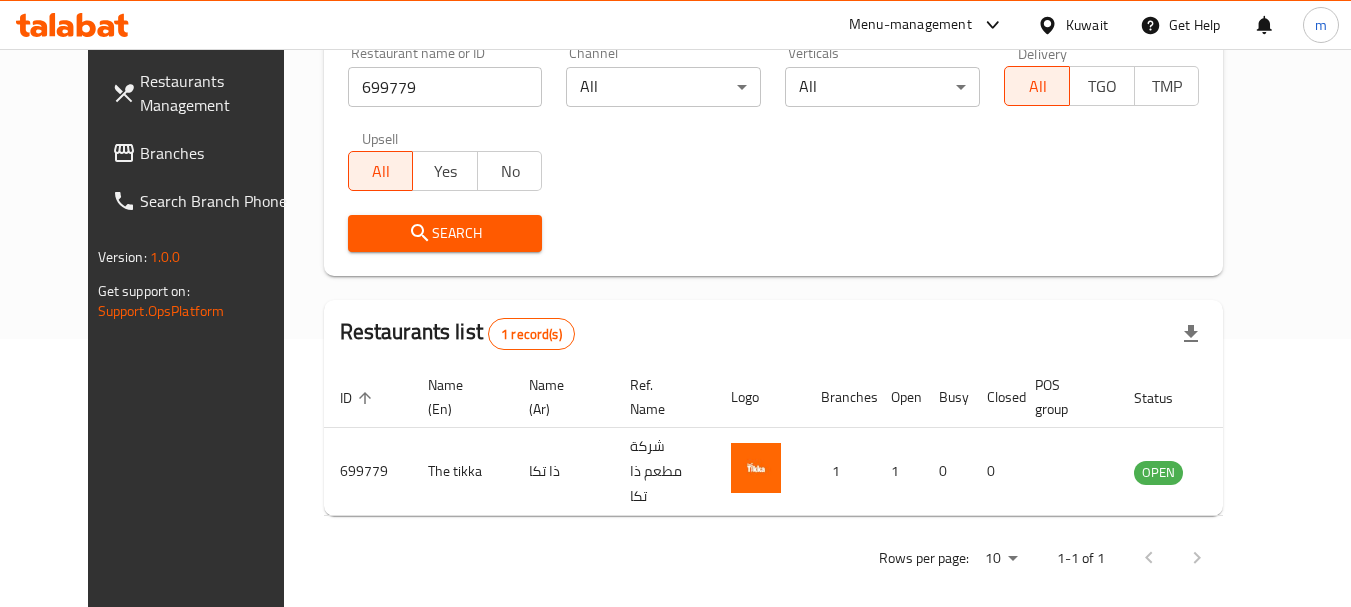 click 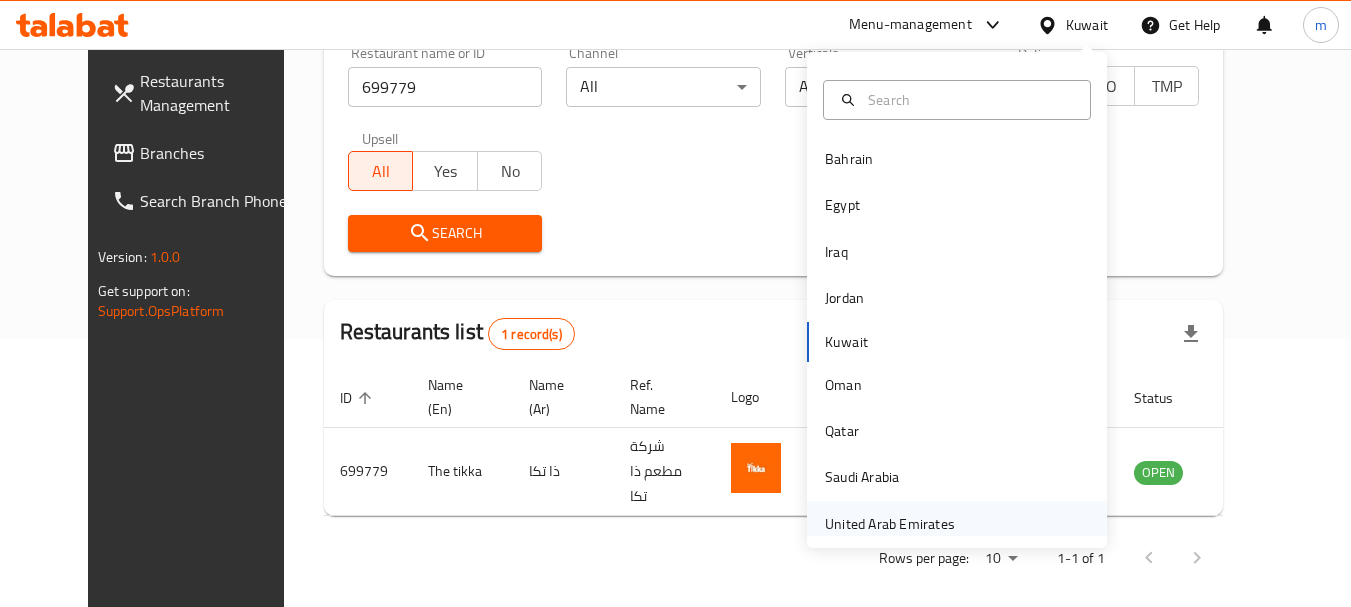 click on "United Arab Emirates" at bounding box center (890, 524) 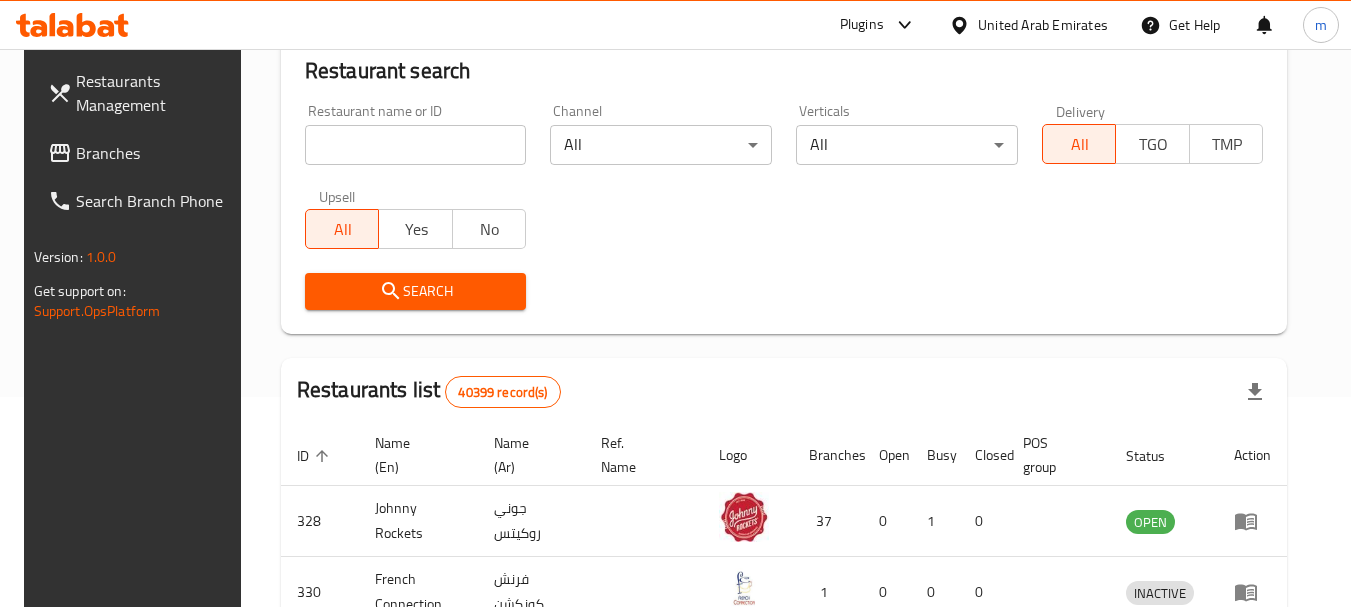 scroll, scrollTop: 268, scrollLeft: 0, axis: vertical 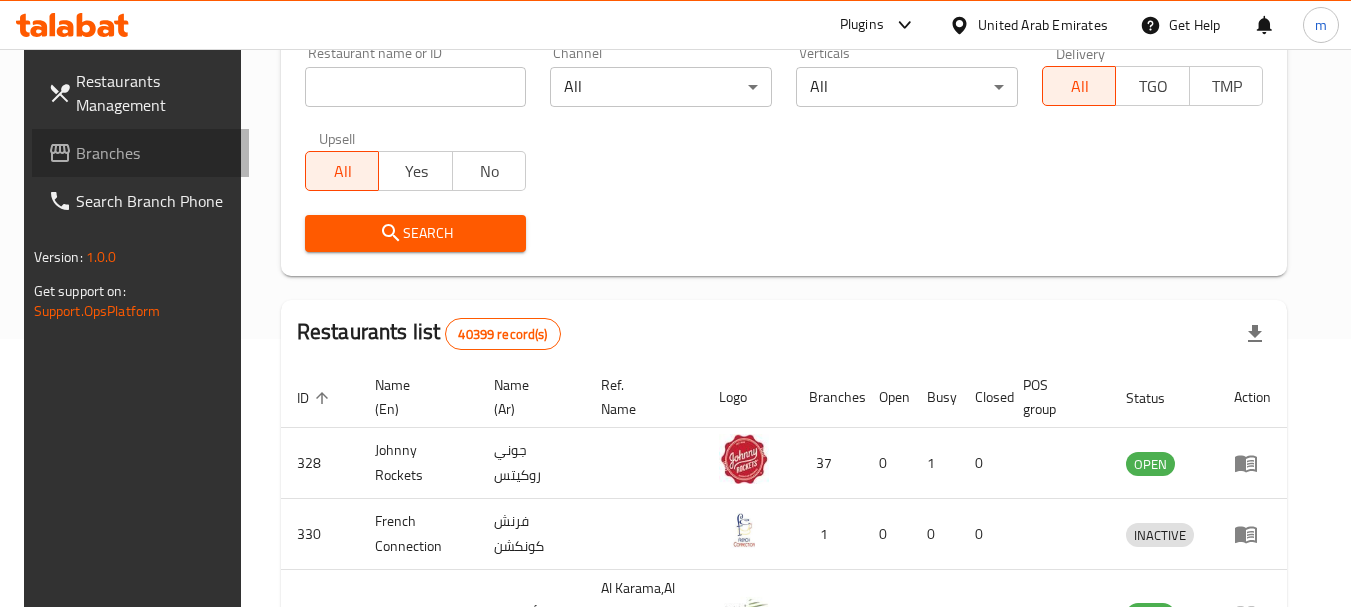 click on "Branches" at bounding box center (155, 153) 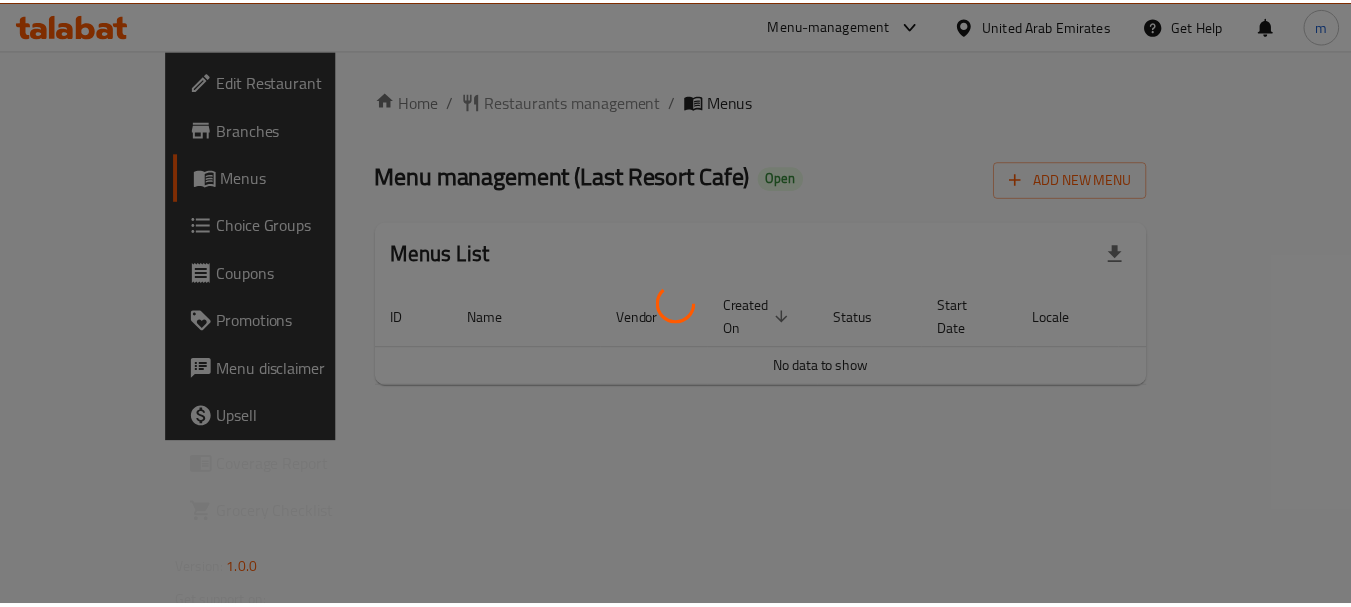 scroll, scrollTop: 0, scrollLeft: 0, axis: both 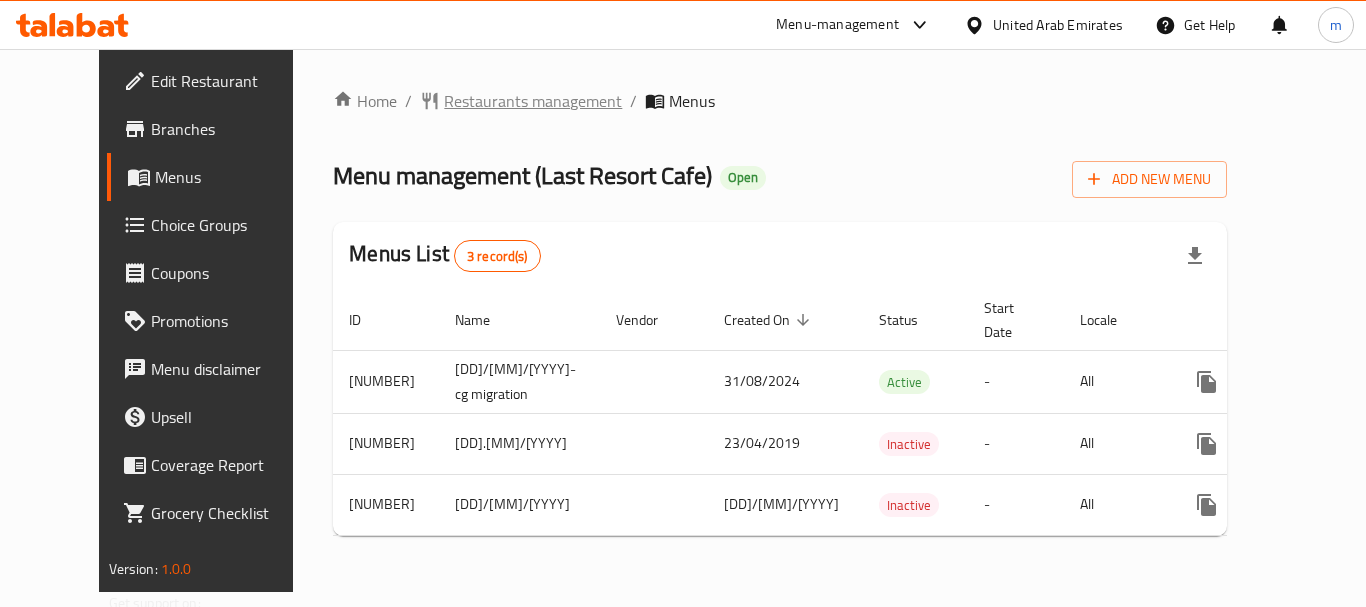 click on "Restaurants management" at bounding box center (533, 101) 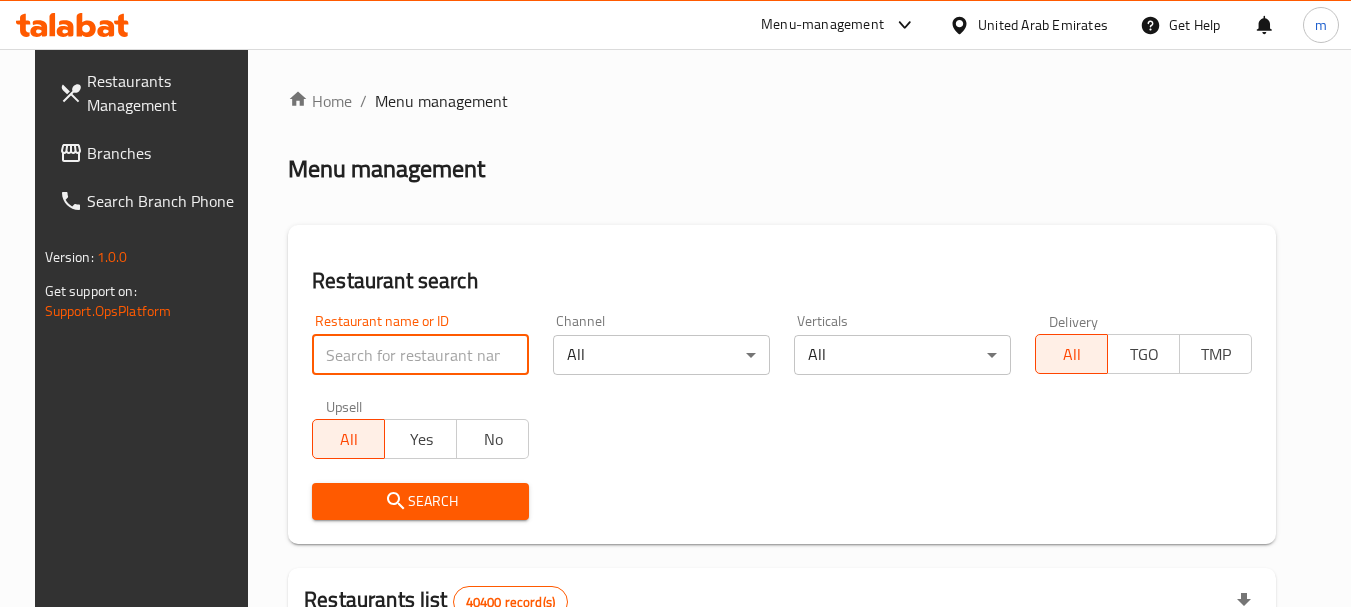 click at bounding box center (420, 355) 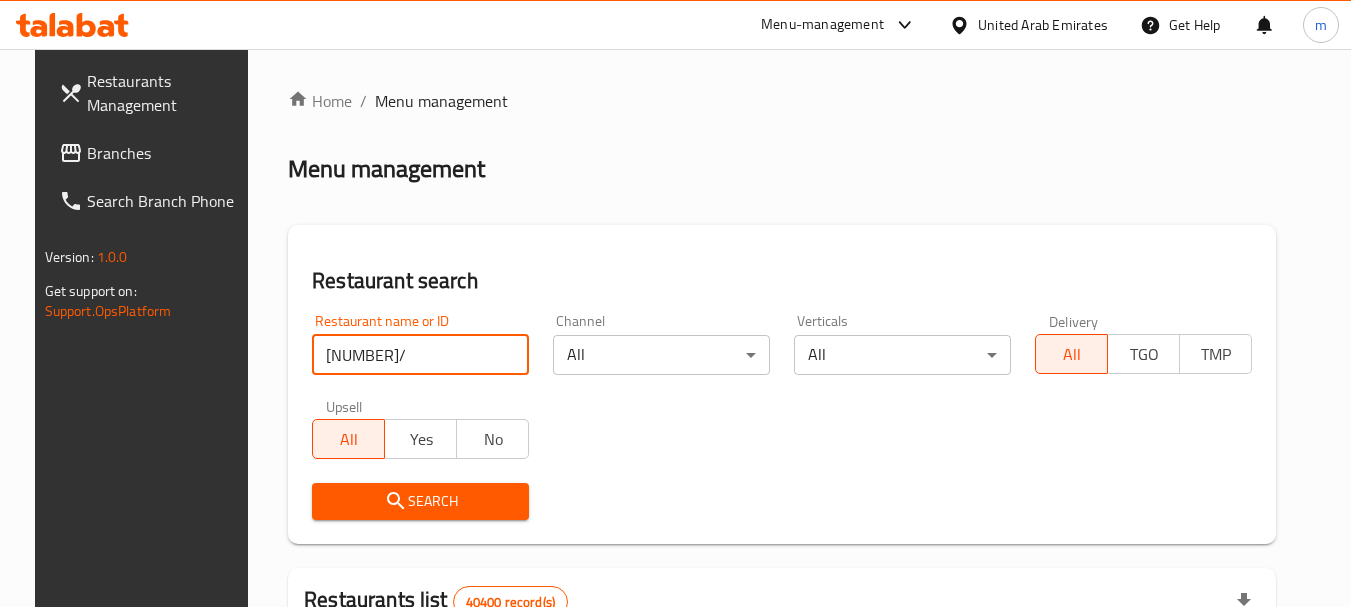 click on "[NUMBER]/" at bounding box center [420, 355] 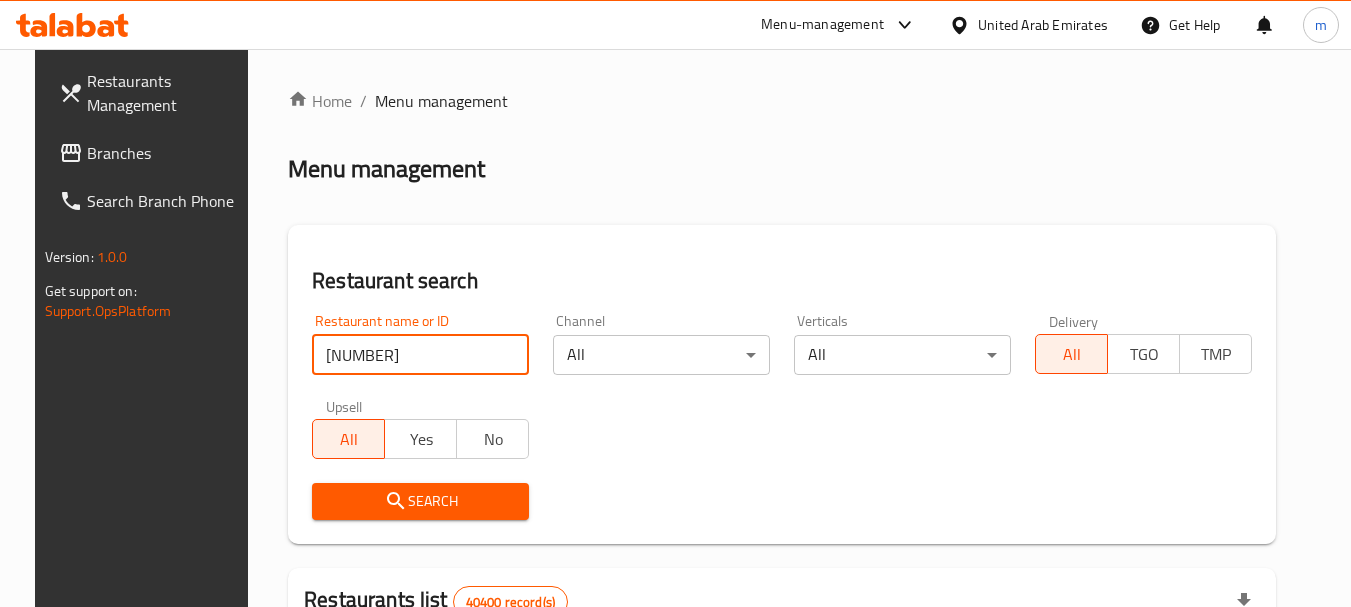type on "[NUMBER]" 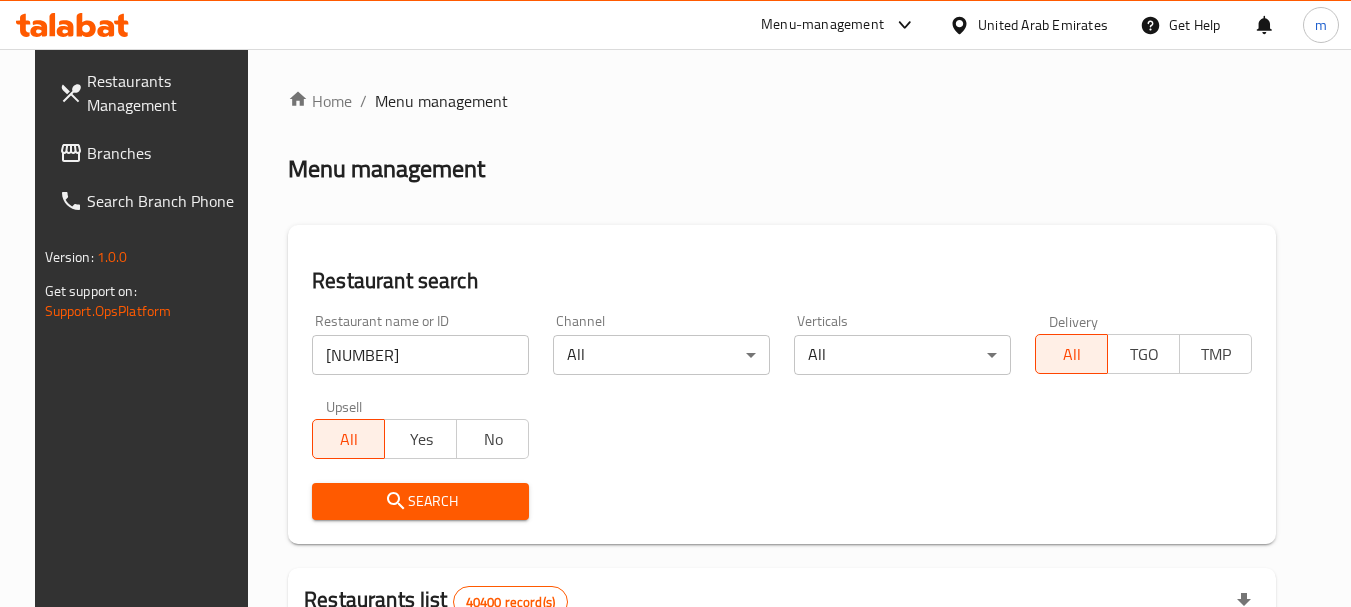 click 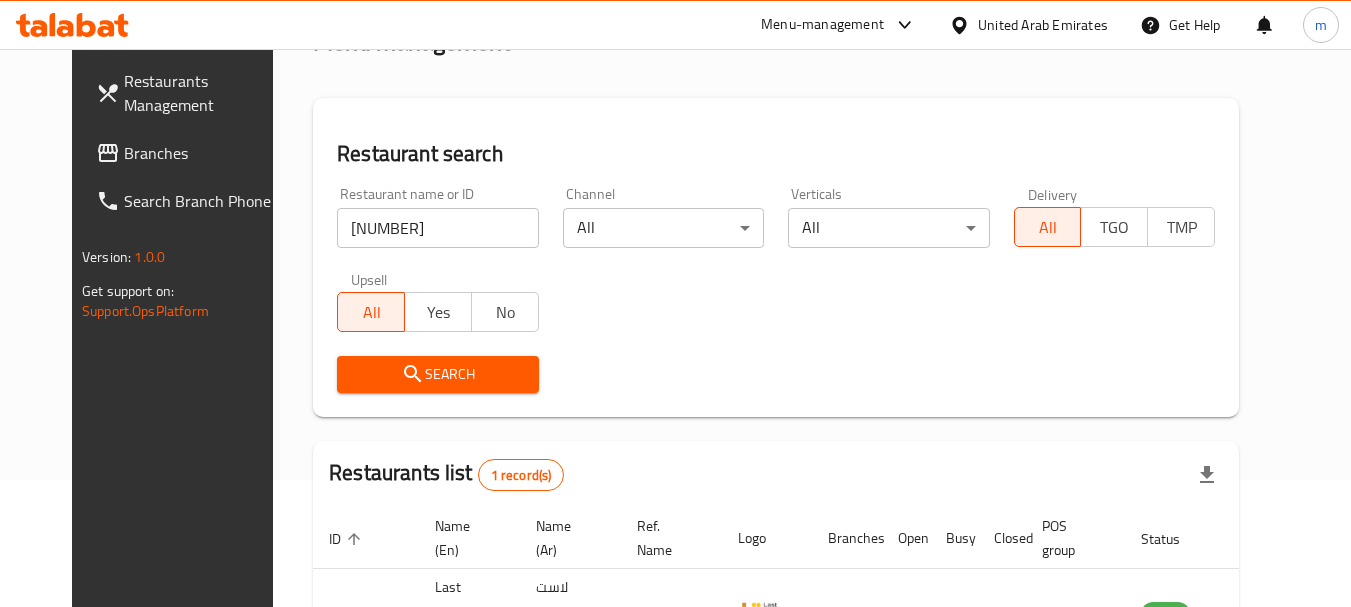 scroll, scrollTop: 260, scrollLeft: 0, axis: vertical 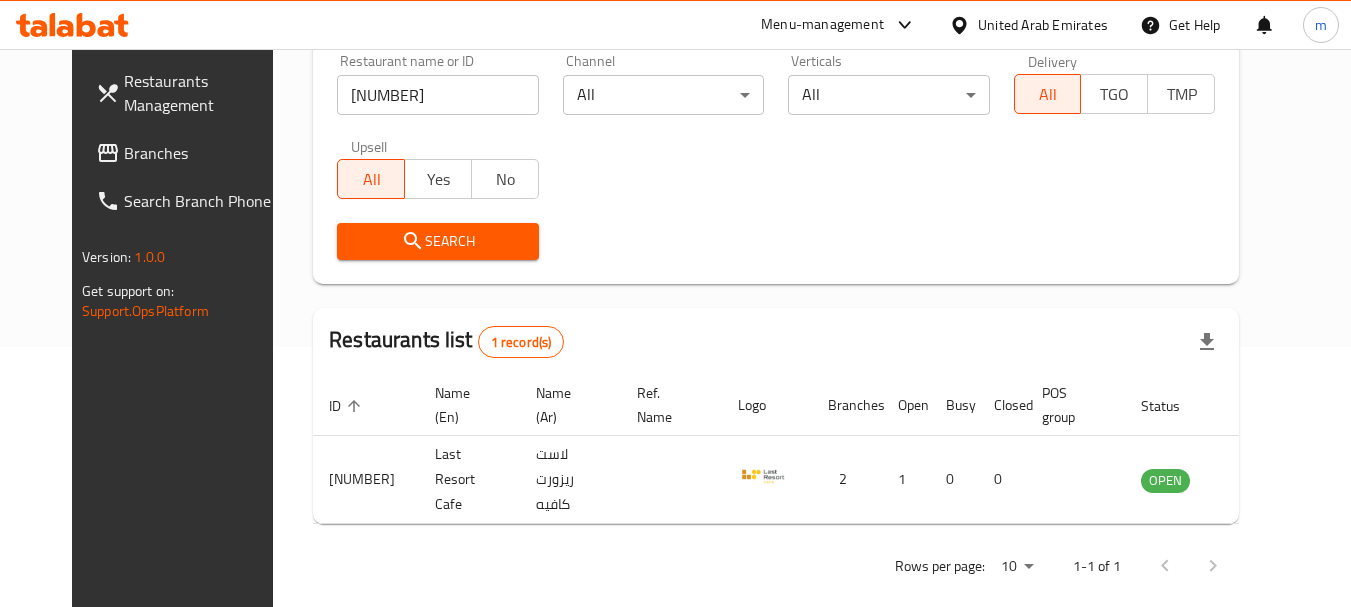 click on "Branches" at bounding box center [203, 153] 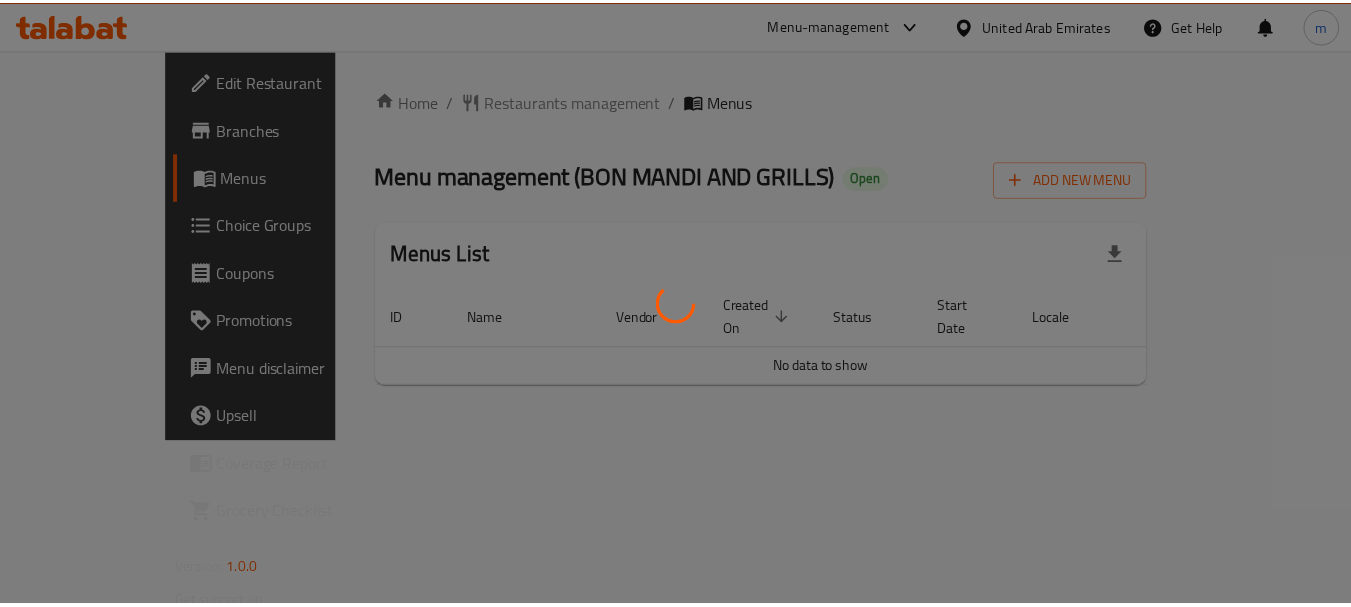 scroll, scrollTop: 0, scrollLeft: 0, axis: both 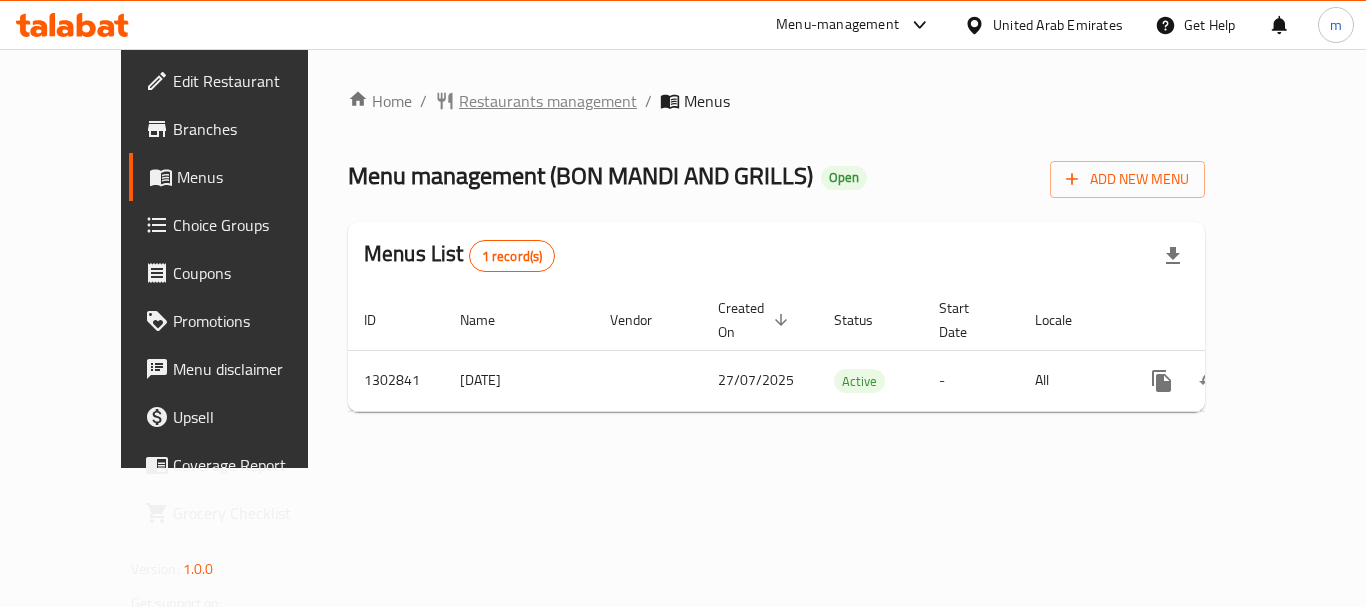 click on "Restaurants management" at bounding box center (548, 101) 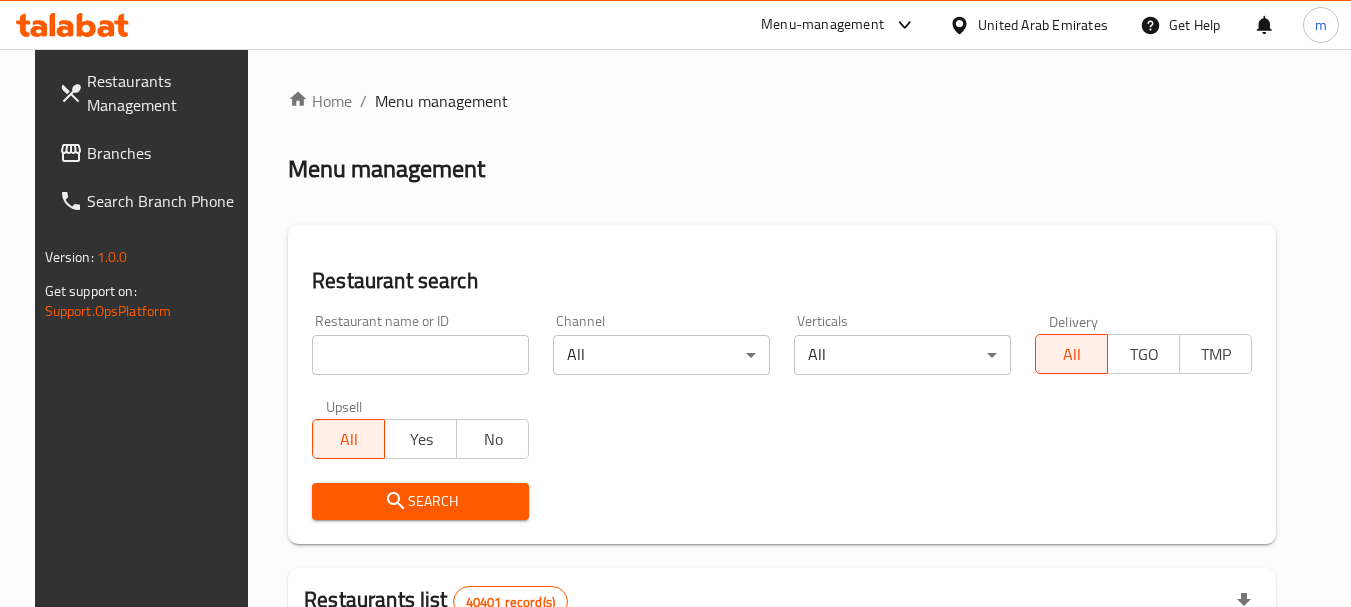 click at bounding box center [420, 355] 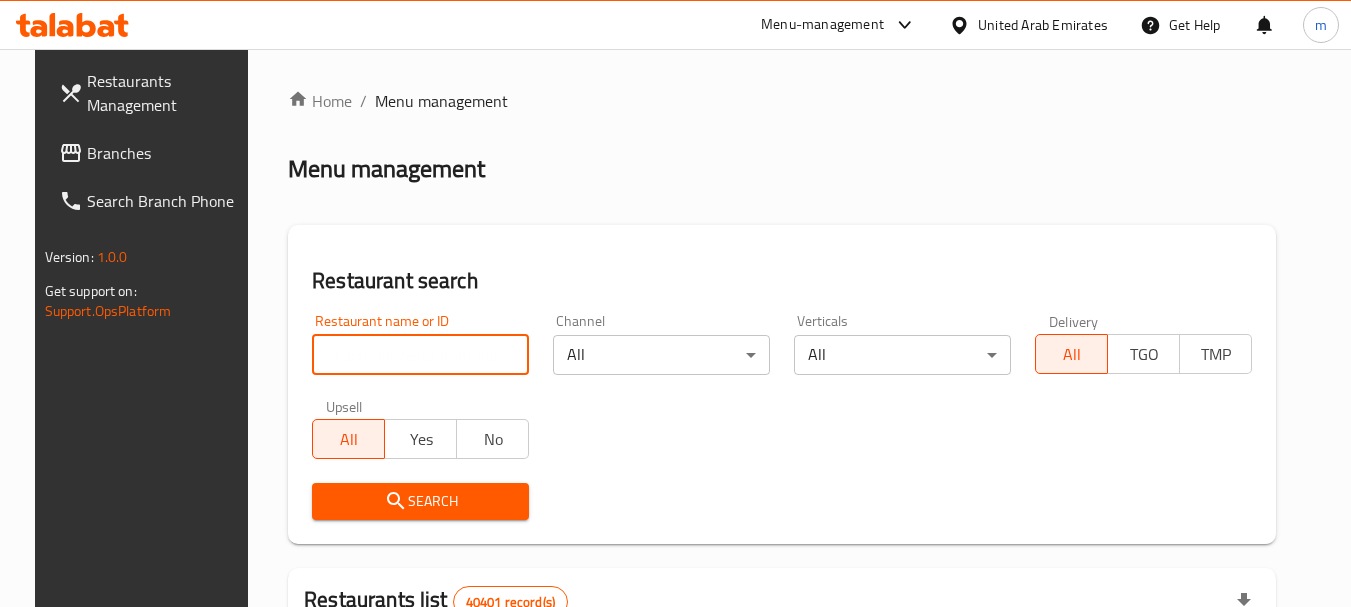 paste on "701725" 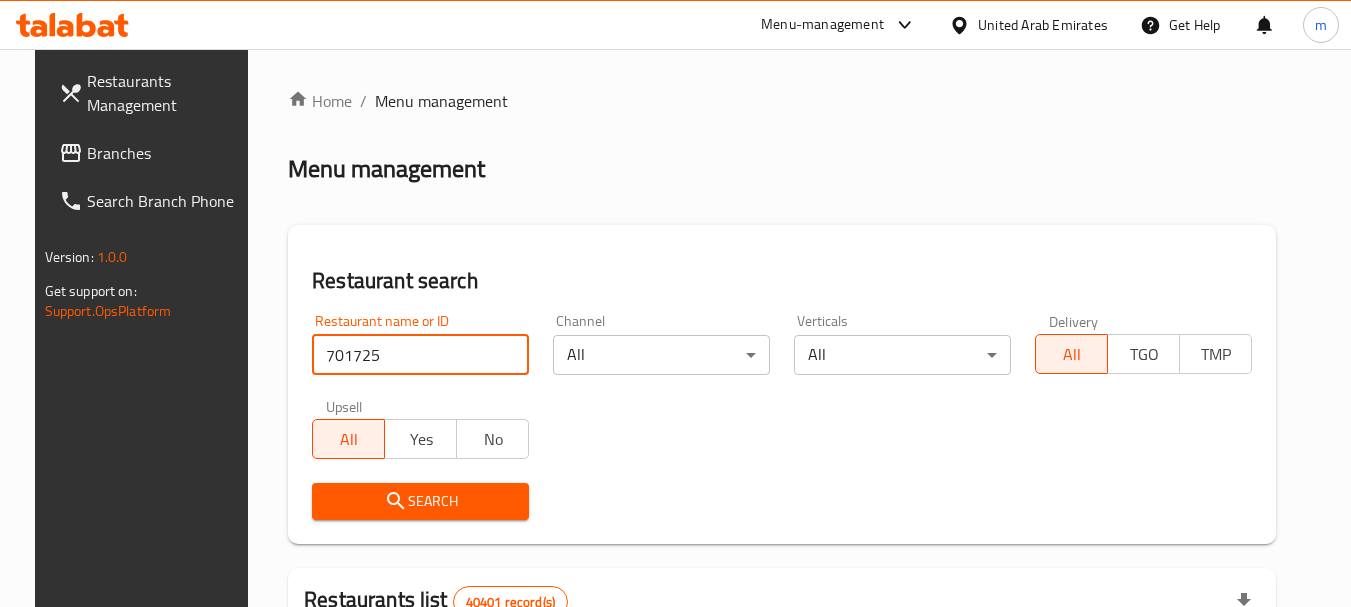 type on "701725" 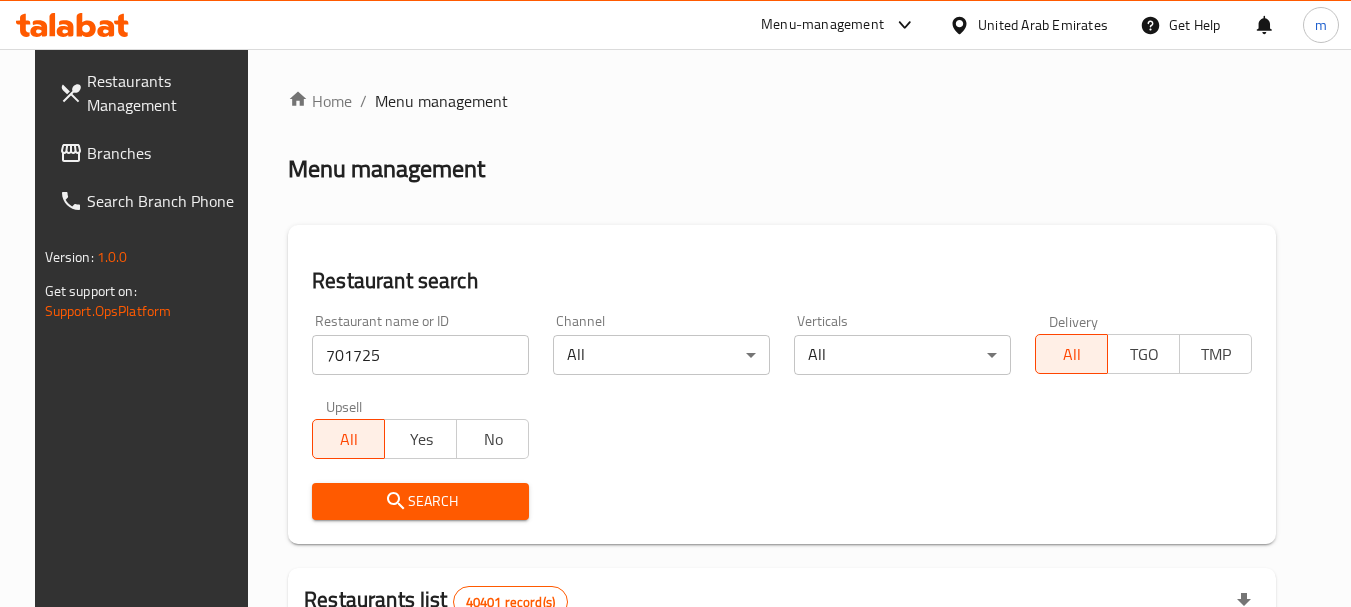 click on "Search" at bounding box center [420, 501] 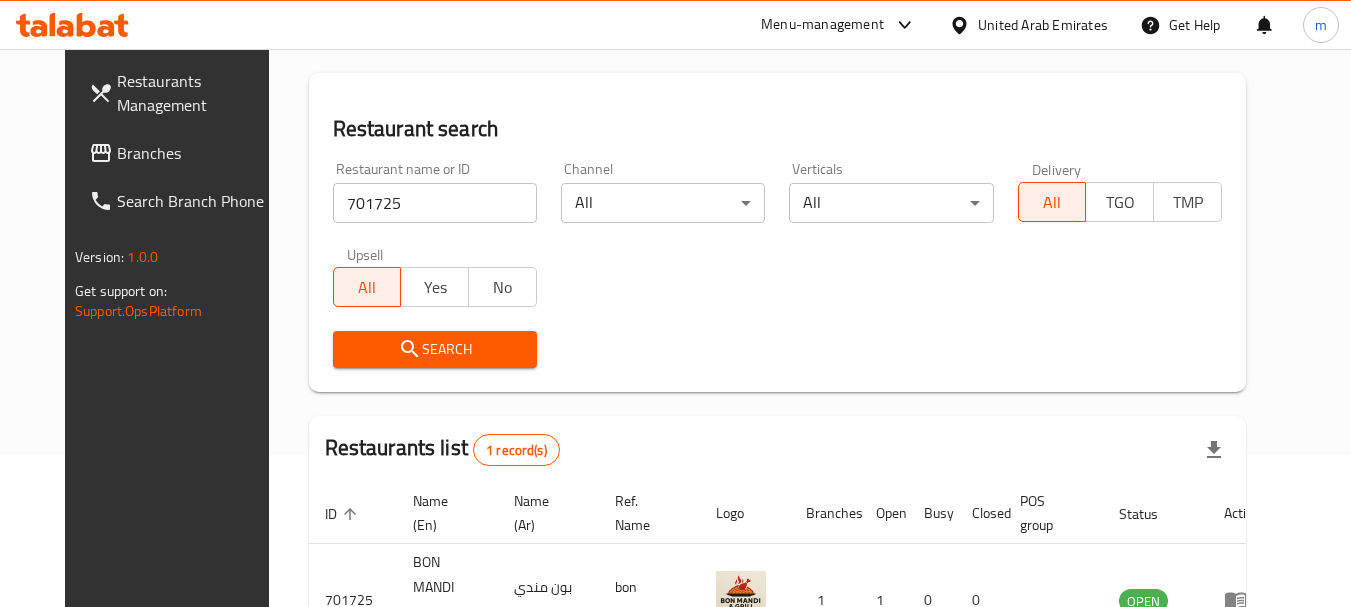 scroll, scrollTop: 268, scrollLeft: 0, axis: vertical 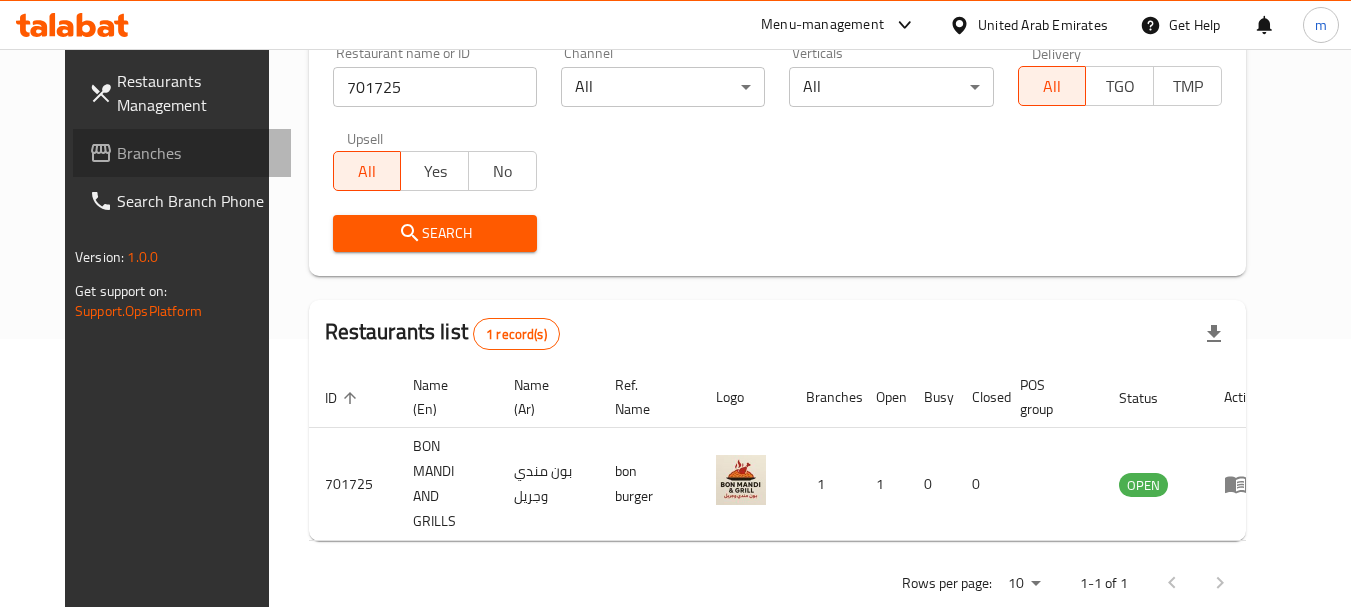 click on "Branches" at bounding box center [196, 153] 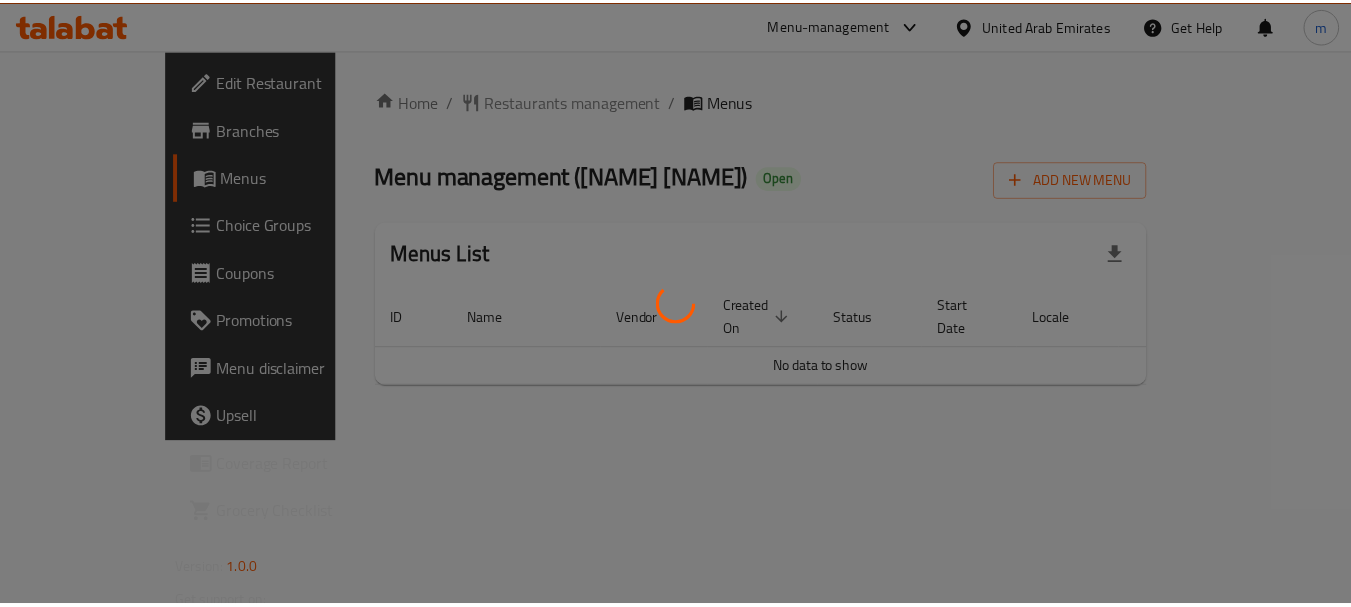 scroll, scrollTop: 0, scrollLeft: 0, axis: both 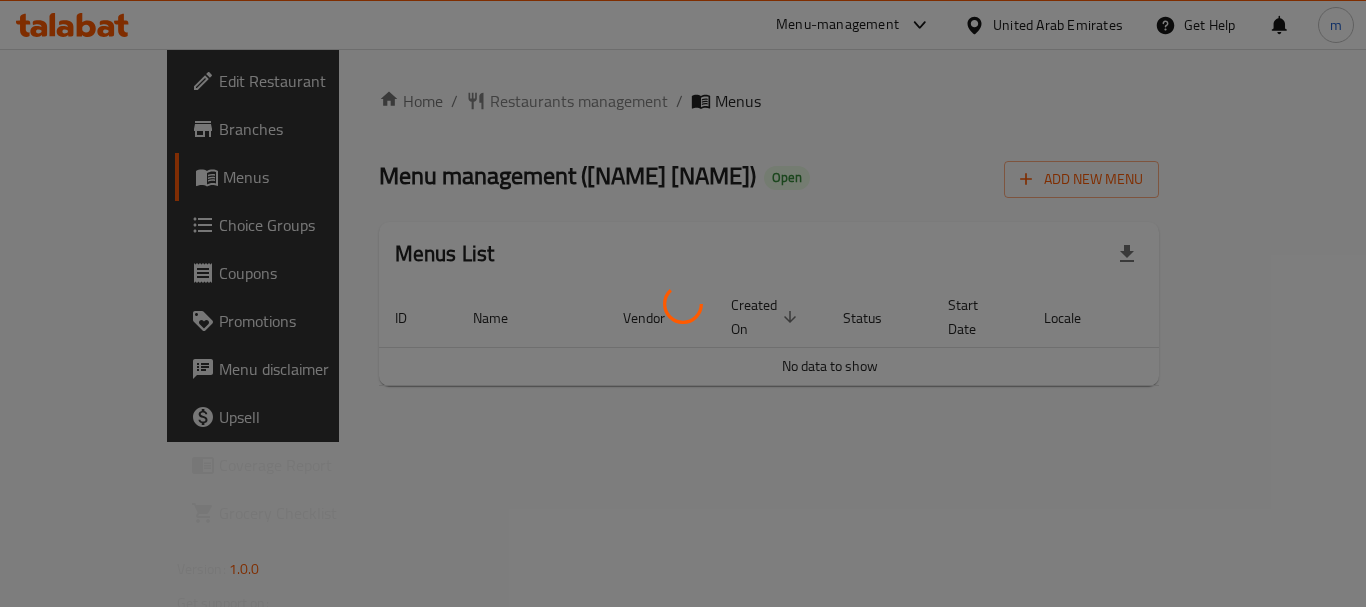 click at bounding box center (683, 303) 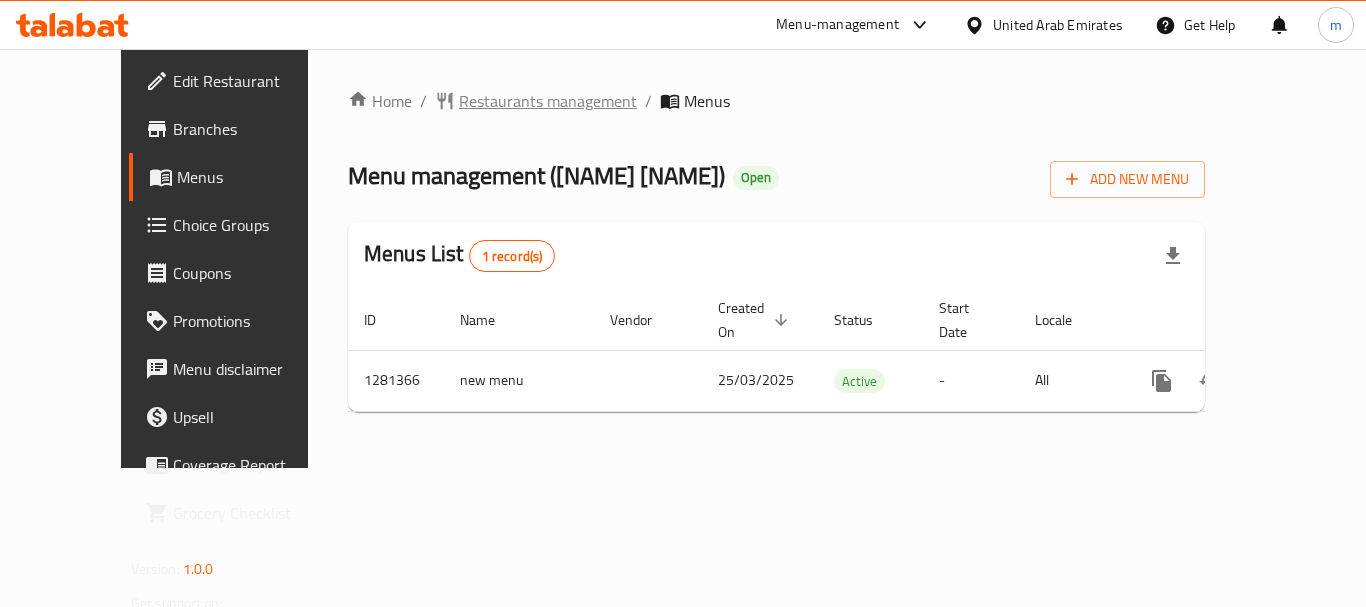 click on "Restaurants management" at bounding box center (548, 101) 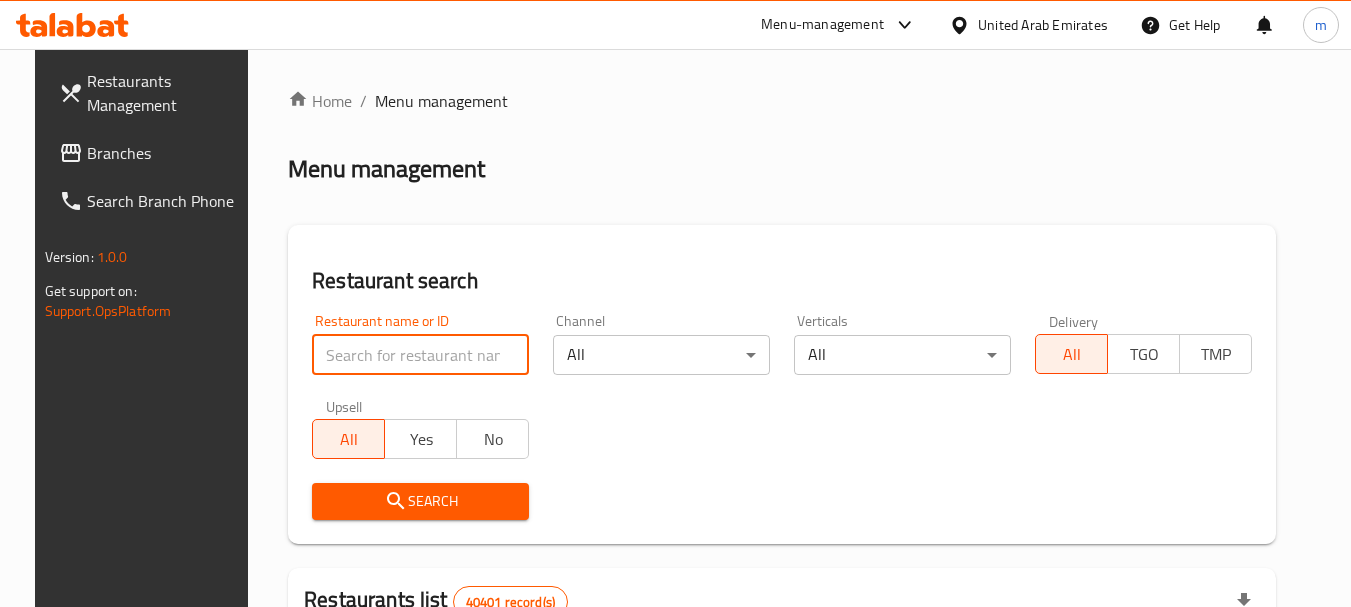 click at bounding box center [420, 355] 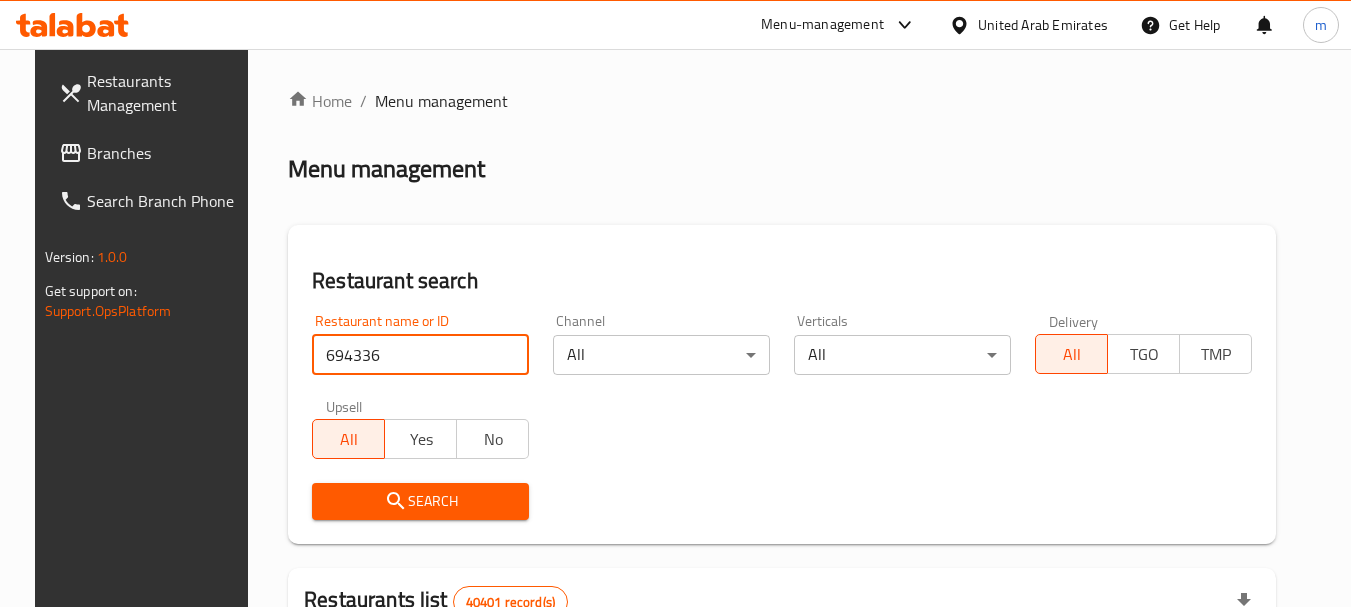 type on "694336" 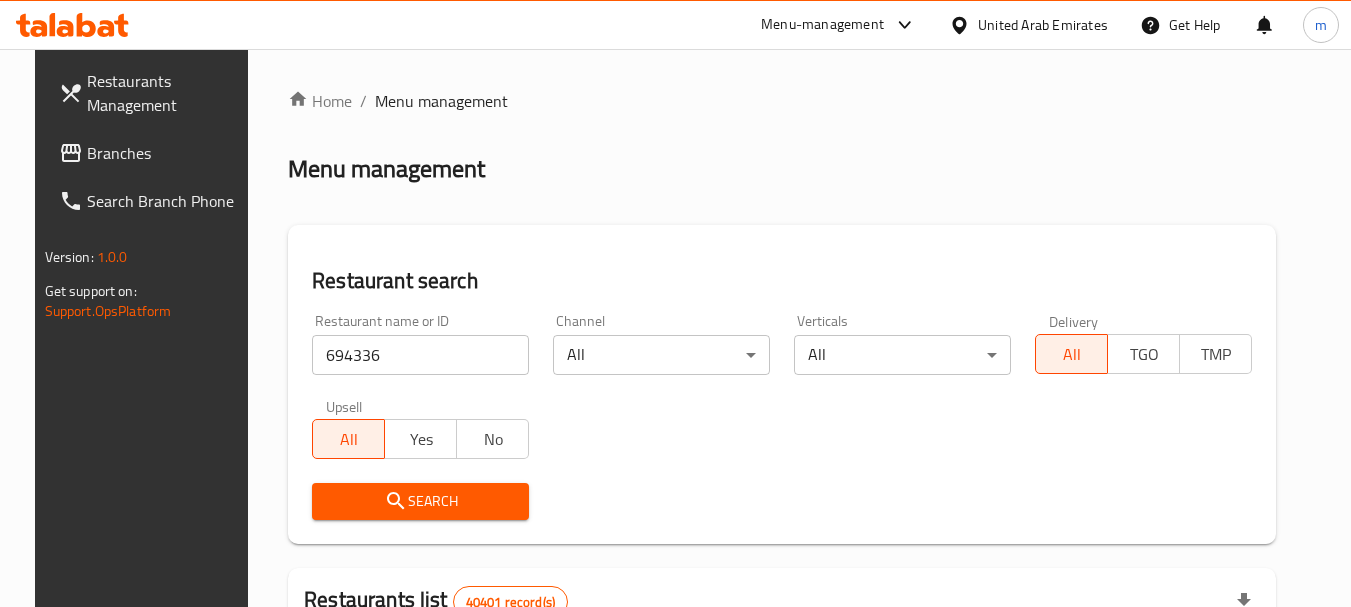 click on "Search" at bounding box center (420, 501) 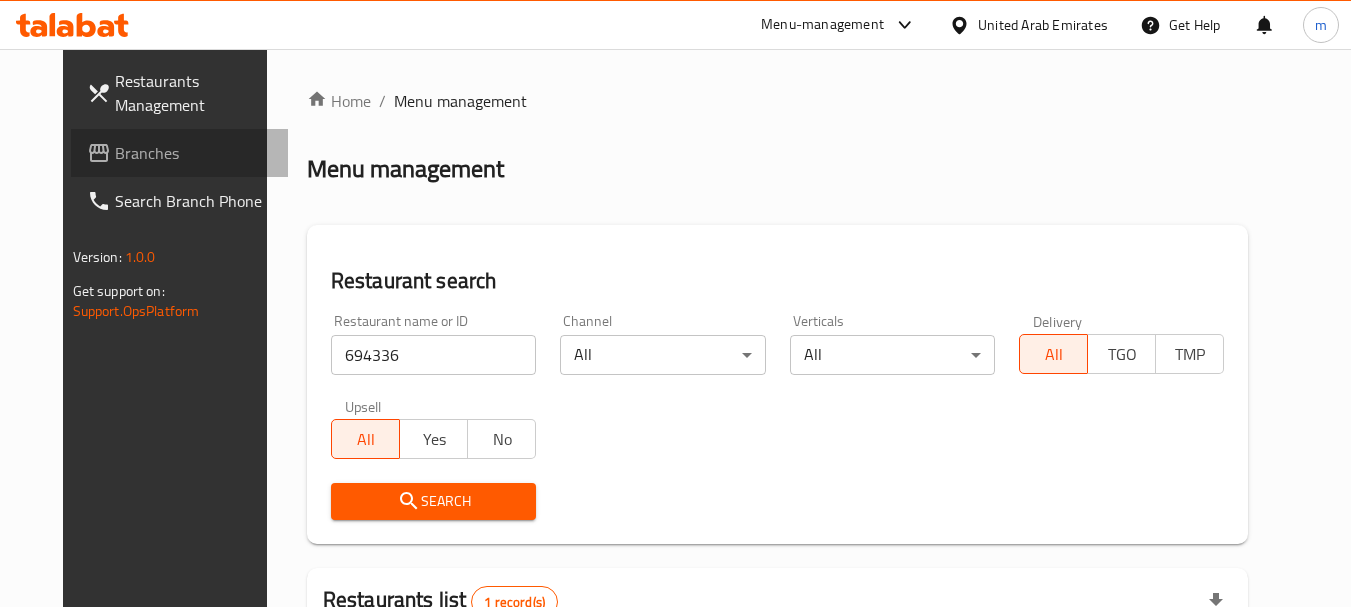 click on "Branches" at bounding box center (194, 153) 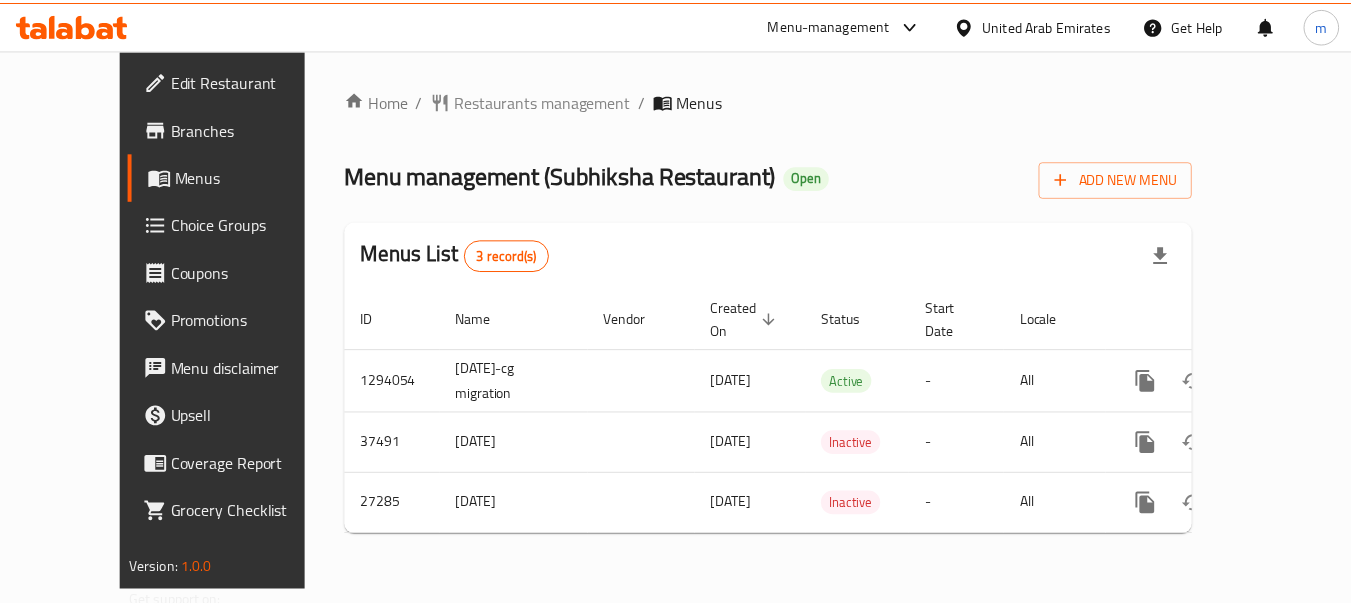 scroll, scrollTop: 0, scrollLeft: 0, axis: both 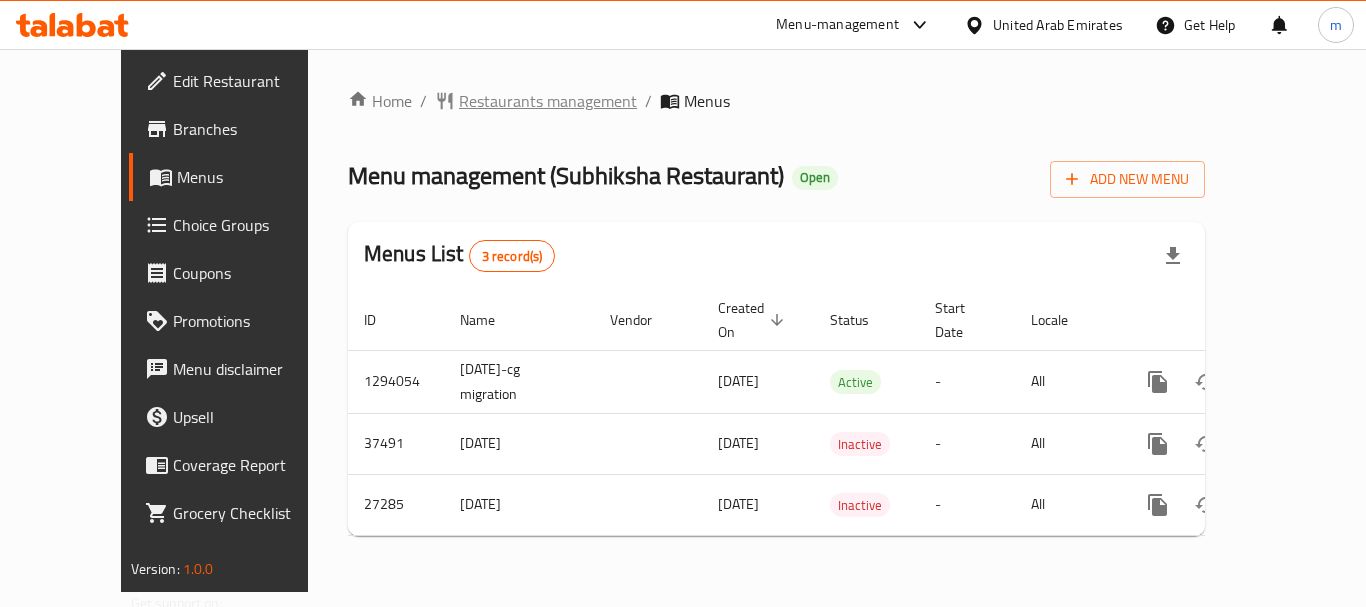 click on "Restaurants management" at bounding box center [548, 101] 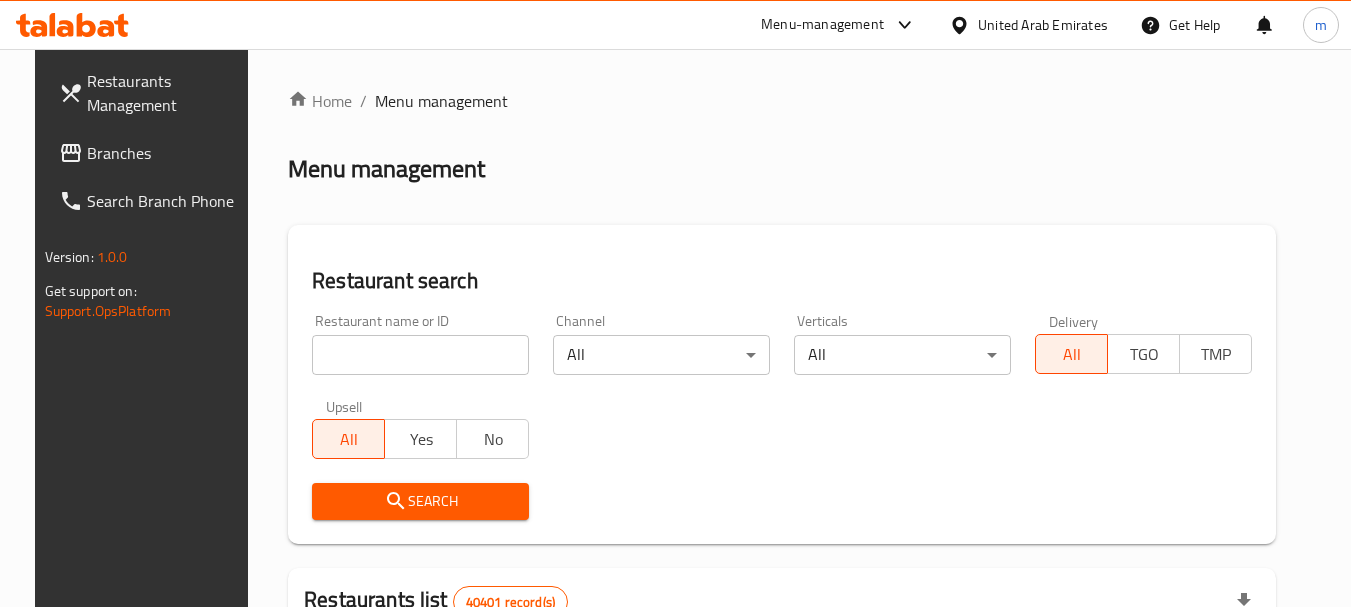 click at bounding box center [420, 355] 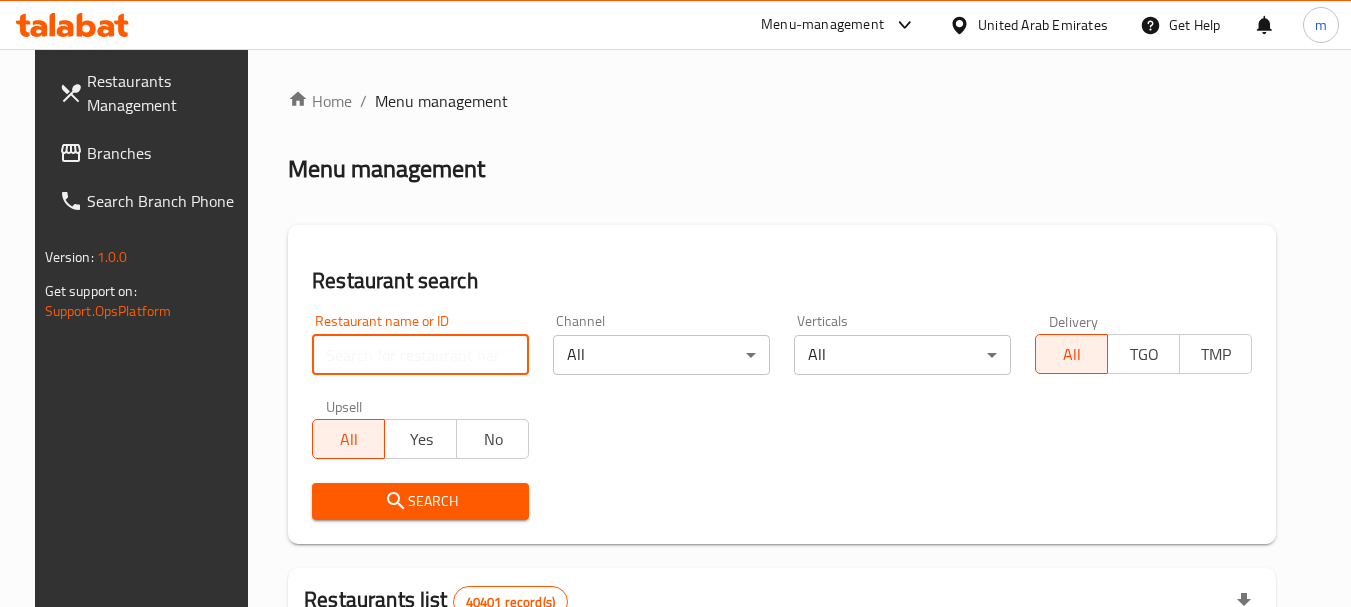 paste on "8445" 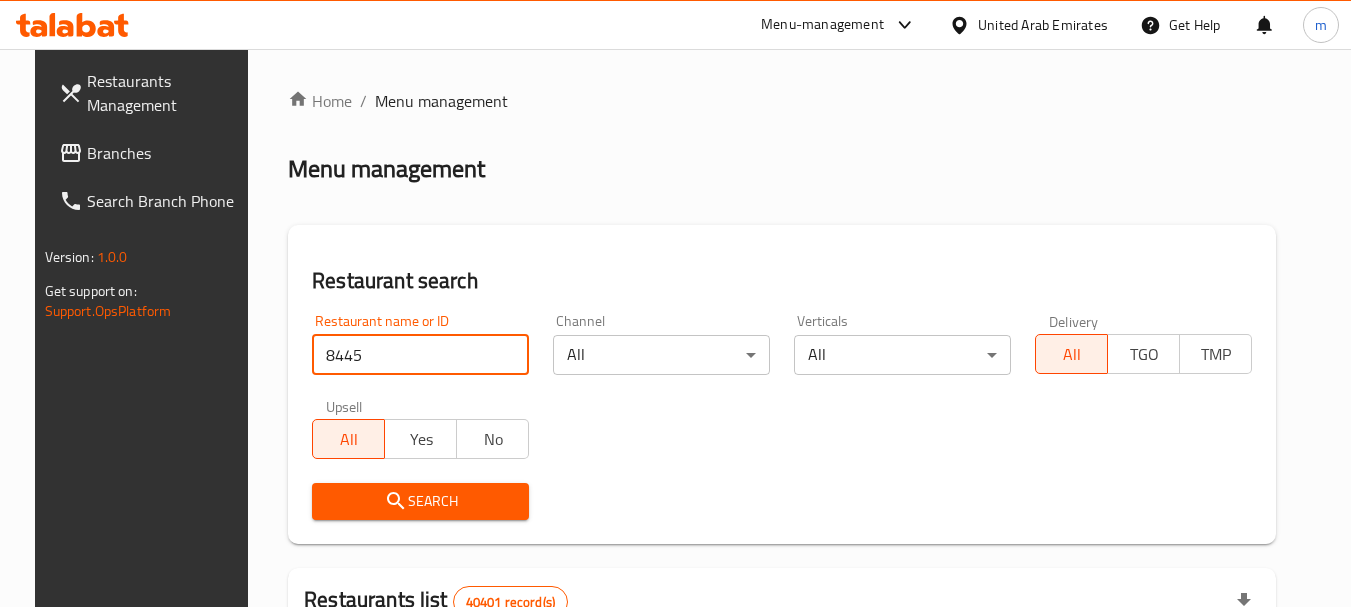type on "8445" 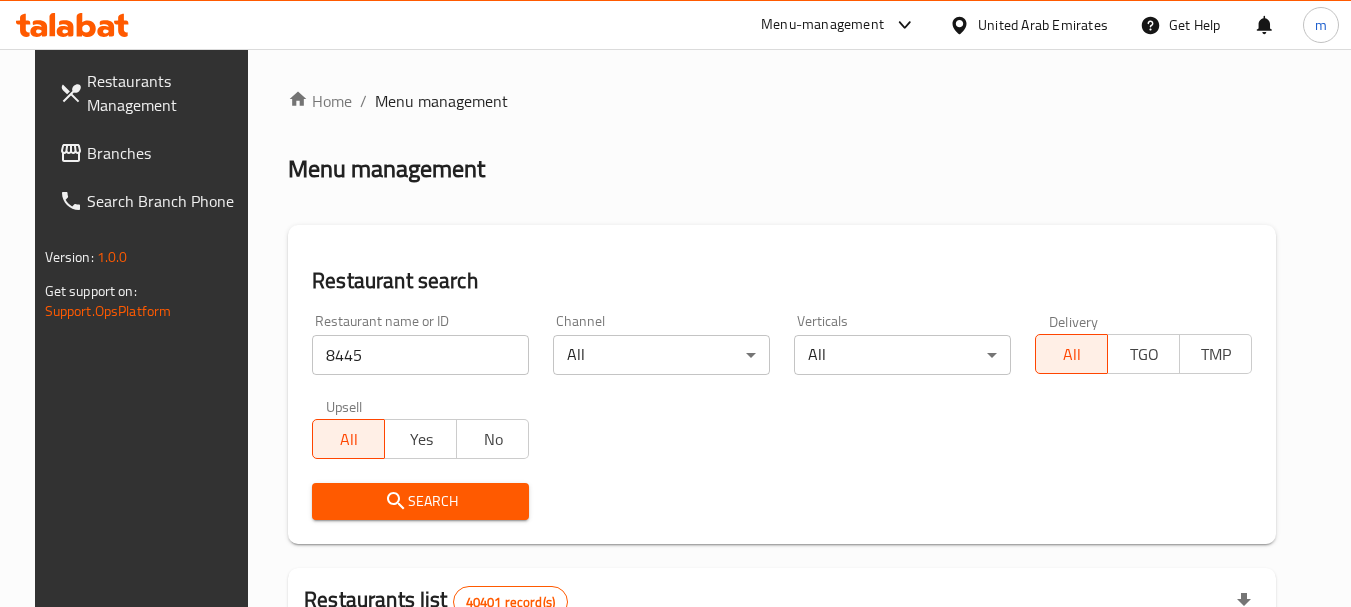 click on "Search" at bounding box center (420, 501) 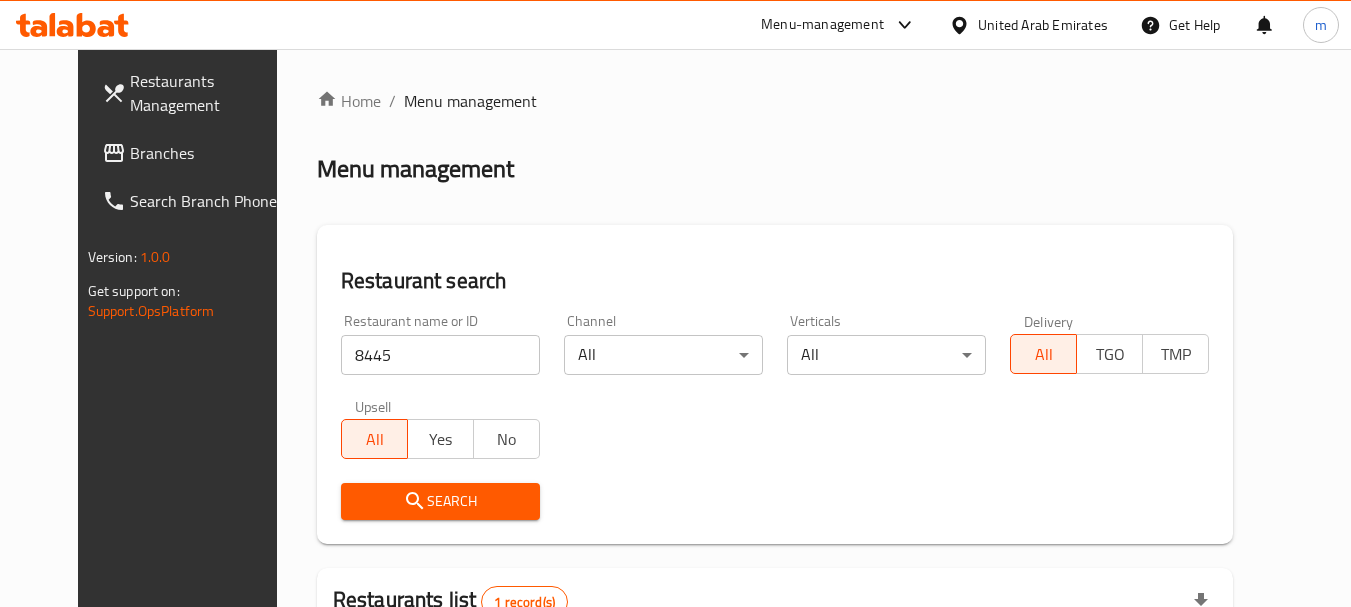scroll, scrollTop: 260, scrollLeft: 0, axis: vertical 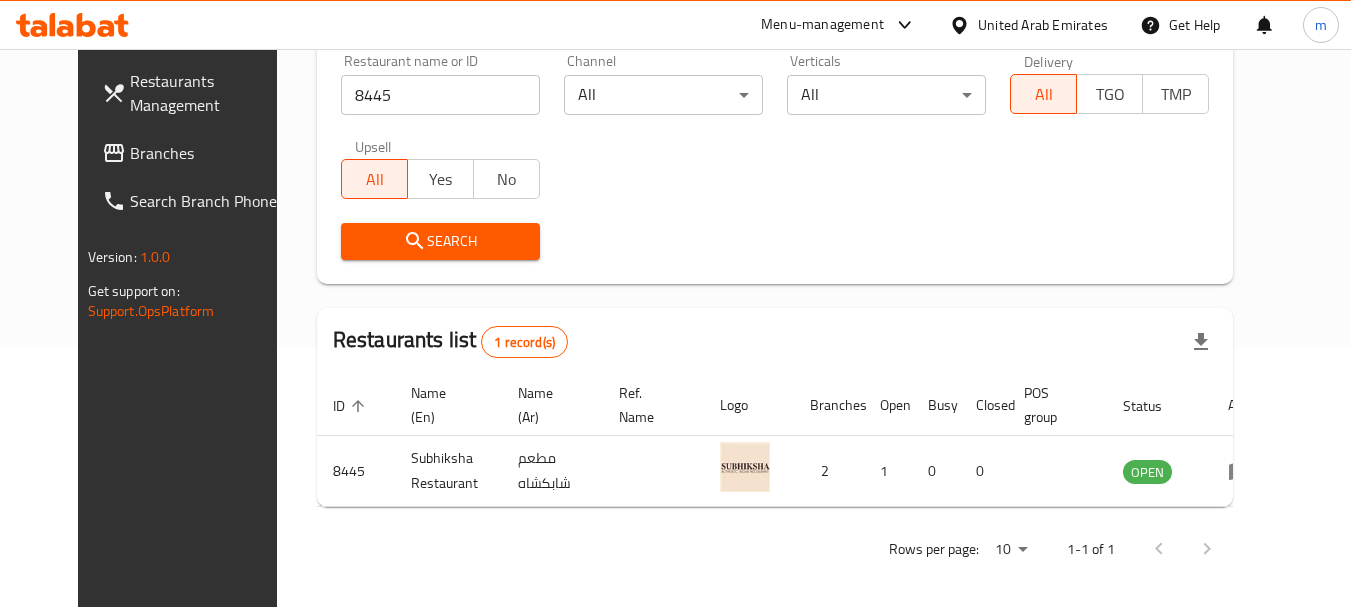 click on "United Arab Emirates" at bounding box center [1043, 25] 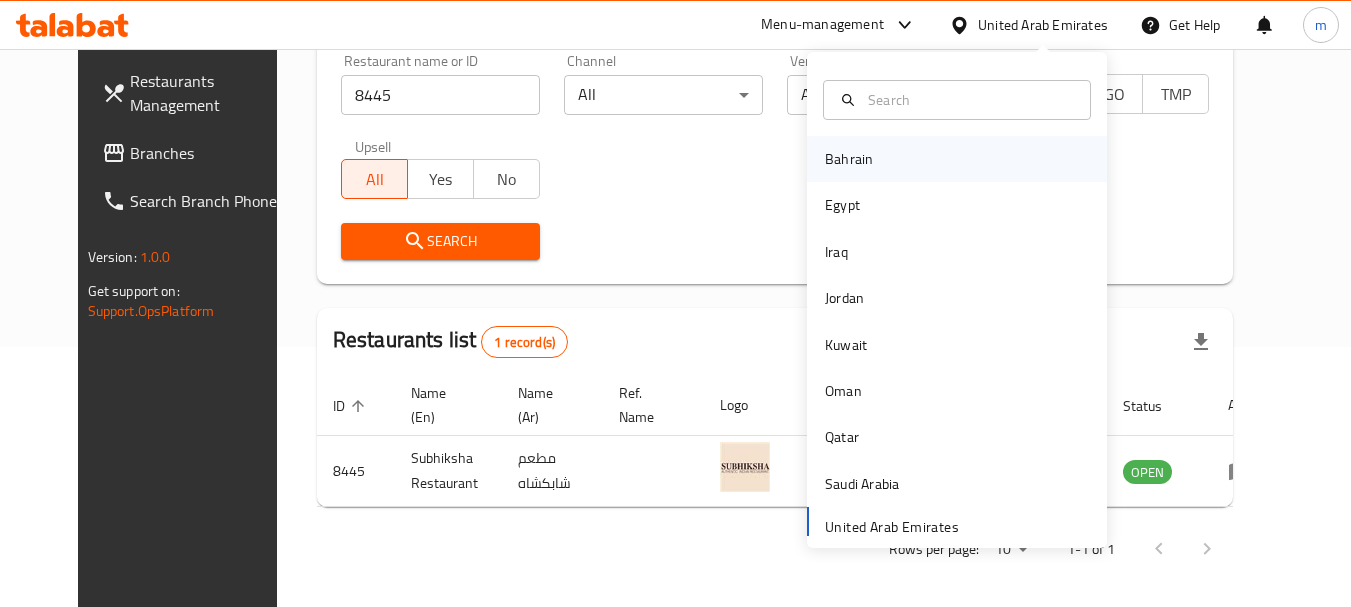 click on "Bahrain" at bounding box center [957, 159] 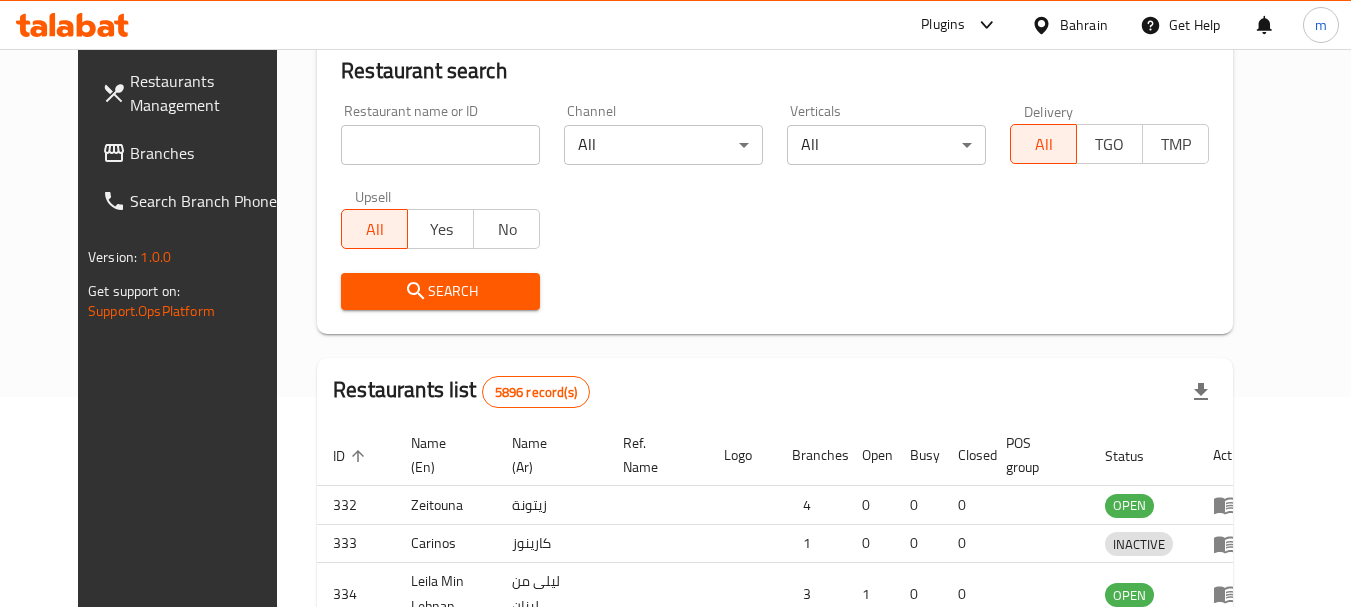 scroll, scrollTop: 260, scrollLeft: 0, axis: vertical 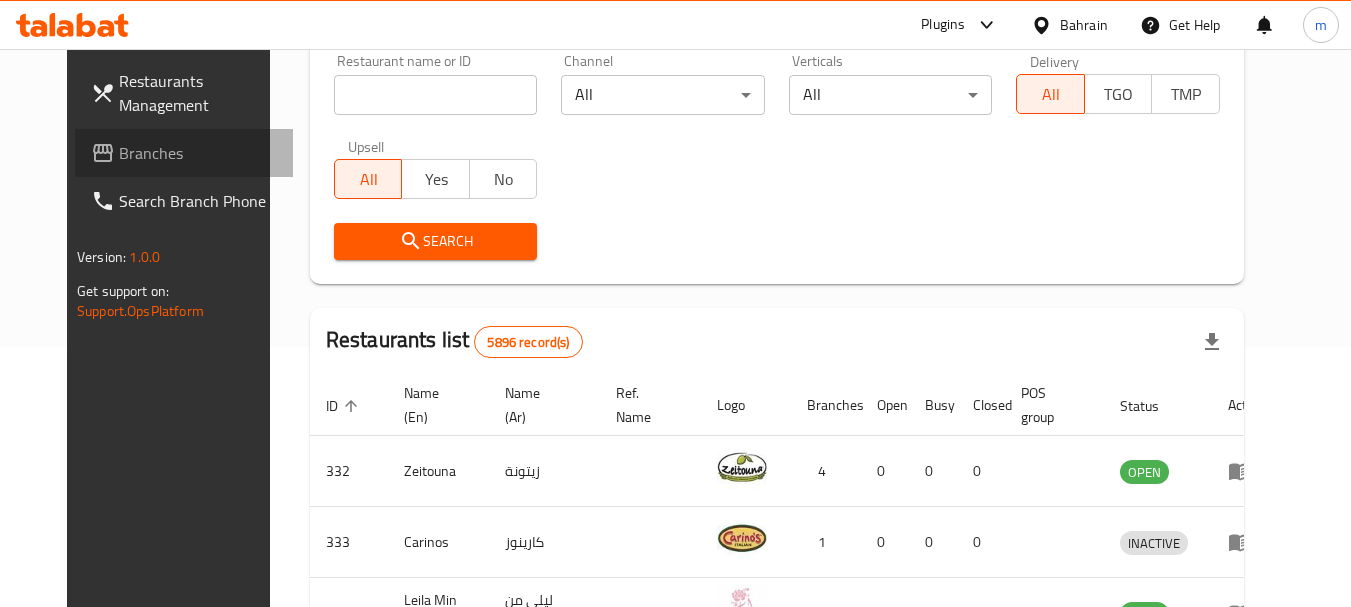 click on "Branches" at bounding box center [198, 153] 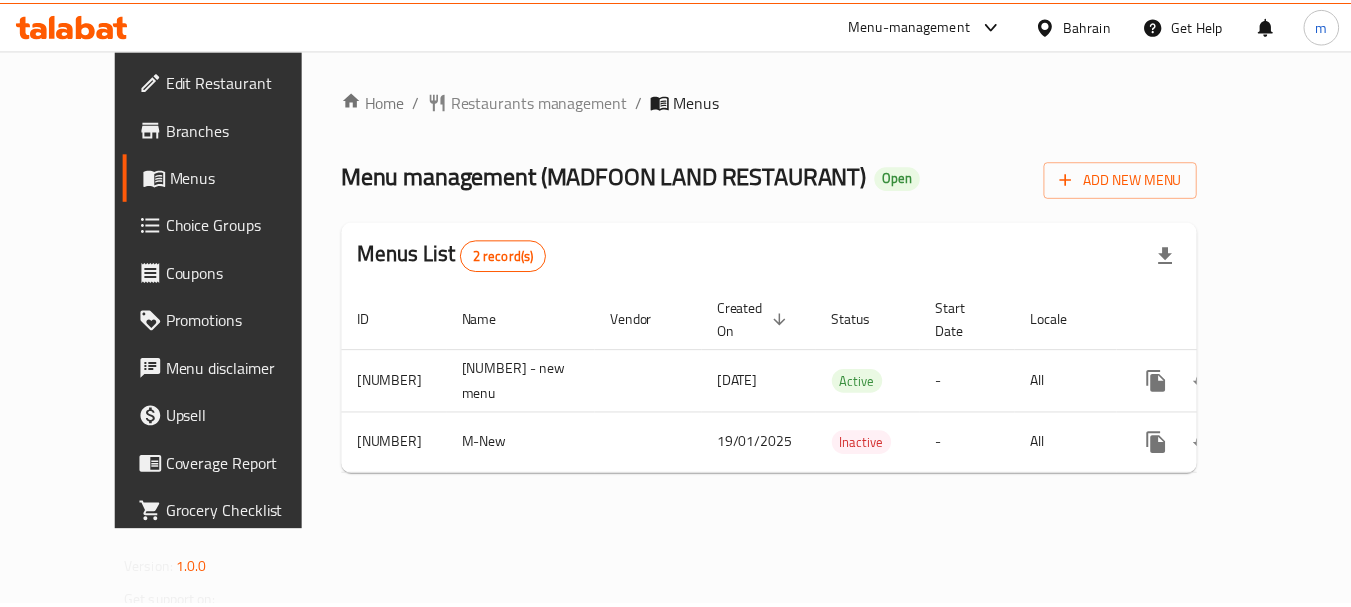 scroll, scrollTop: 0, scrollLeft: 0, axis: both 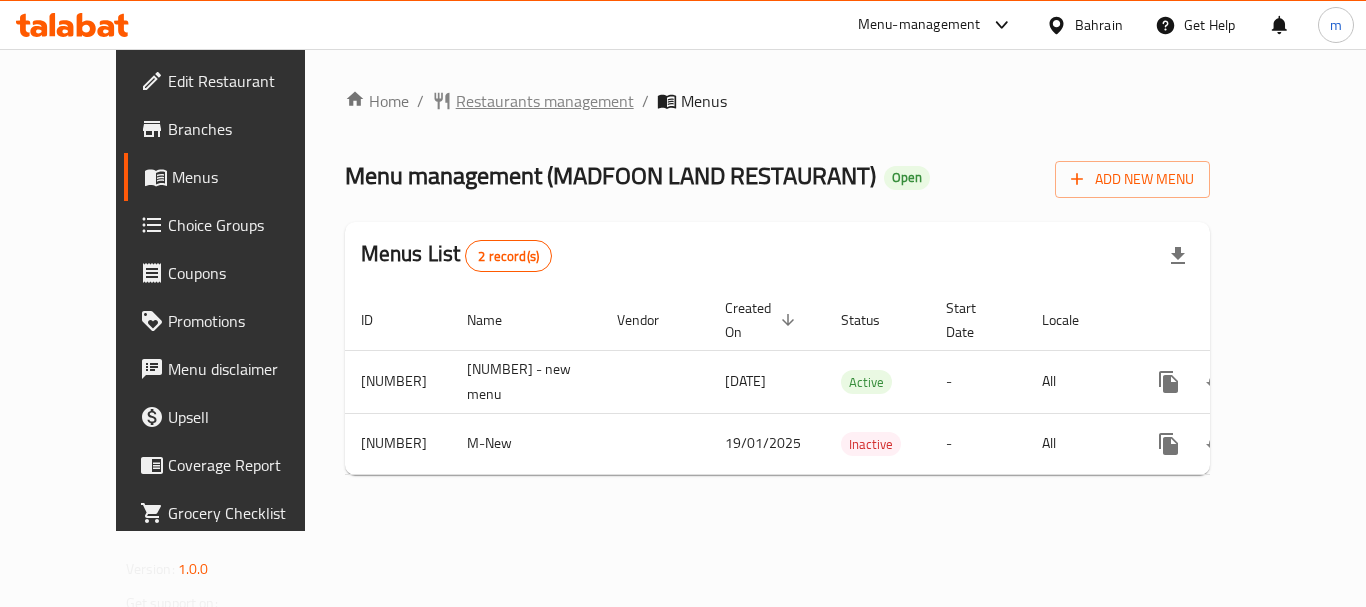 click on "Restaurants management" at bounding box center (545, 101) 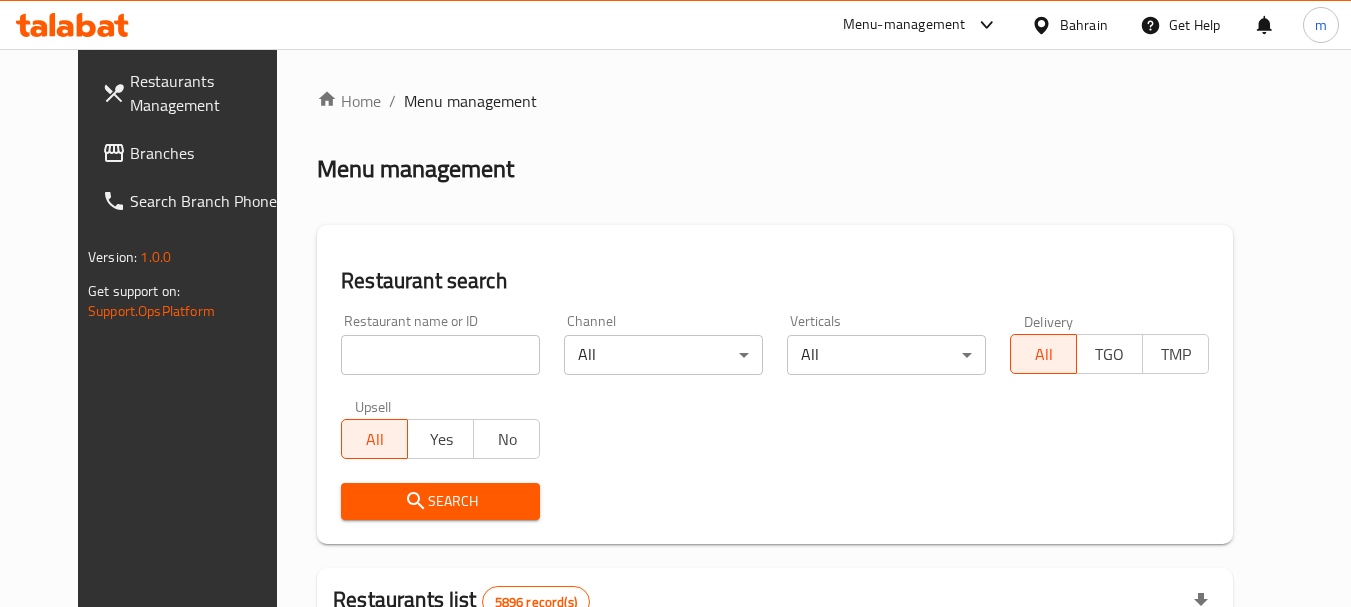 click at bounding box center (440, 355) 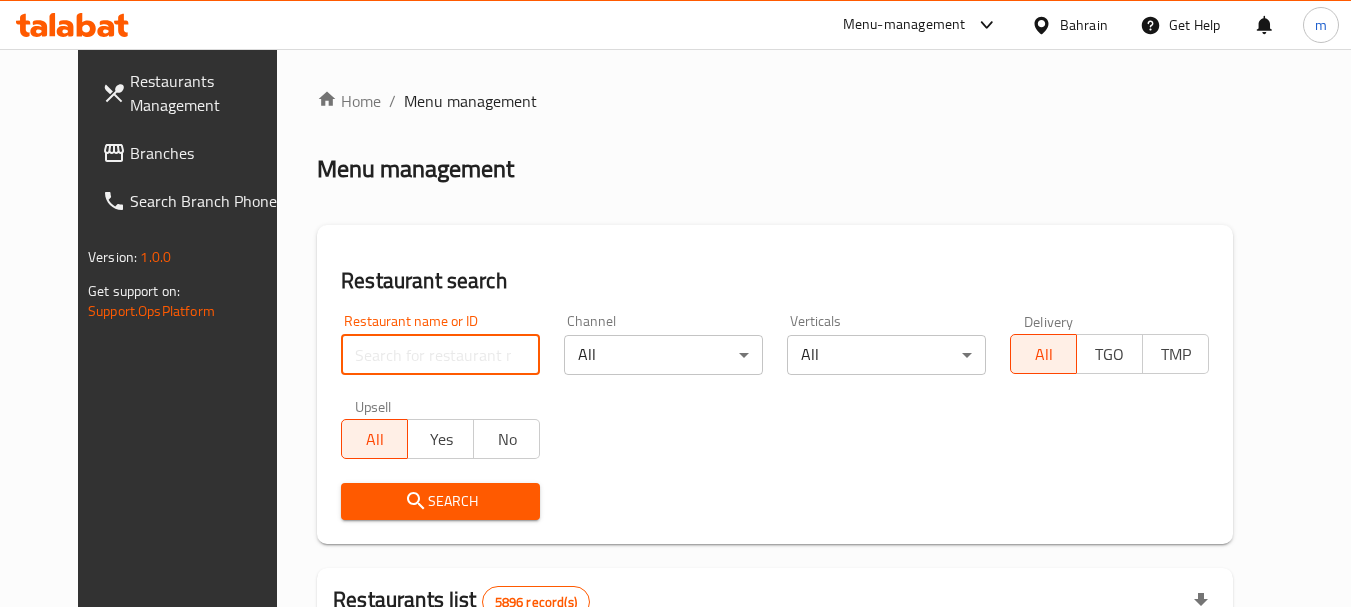 paste on "[NUMBER]" 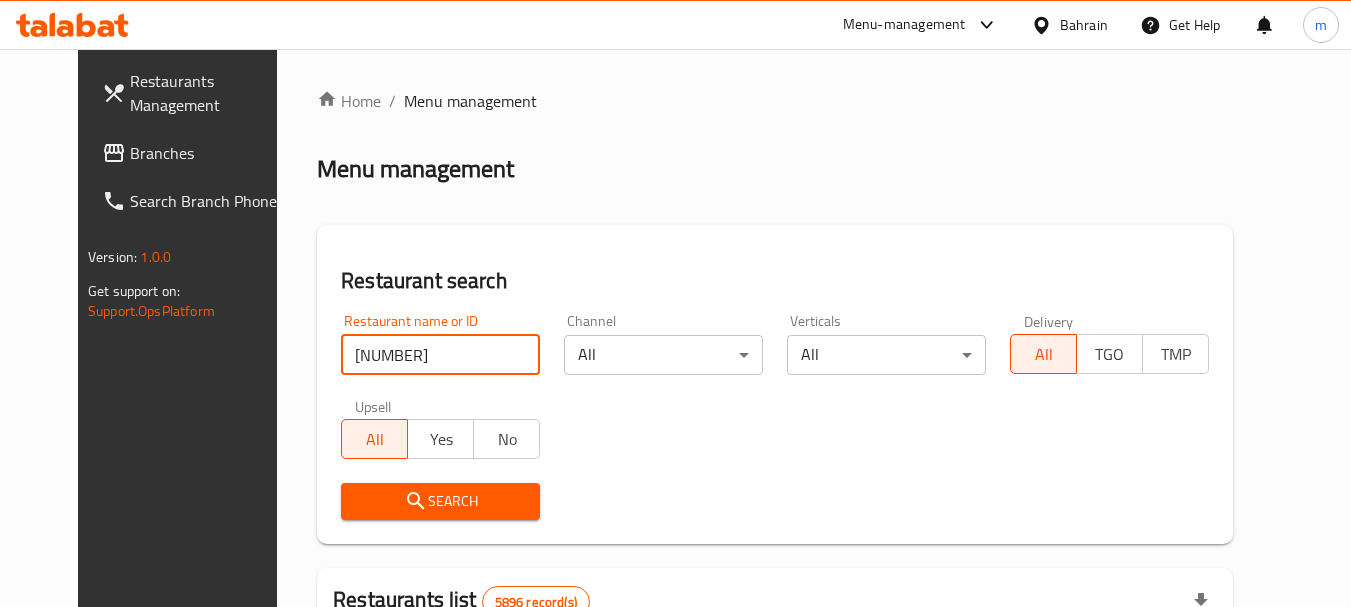 type on "[NUMBER]" 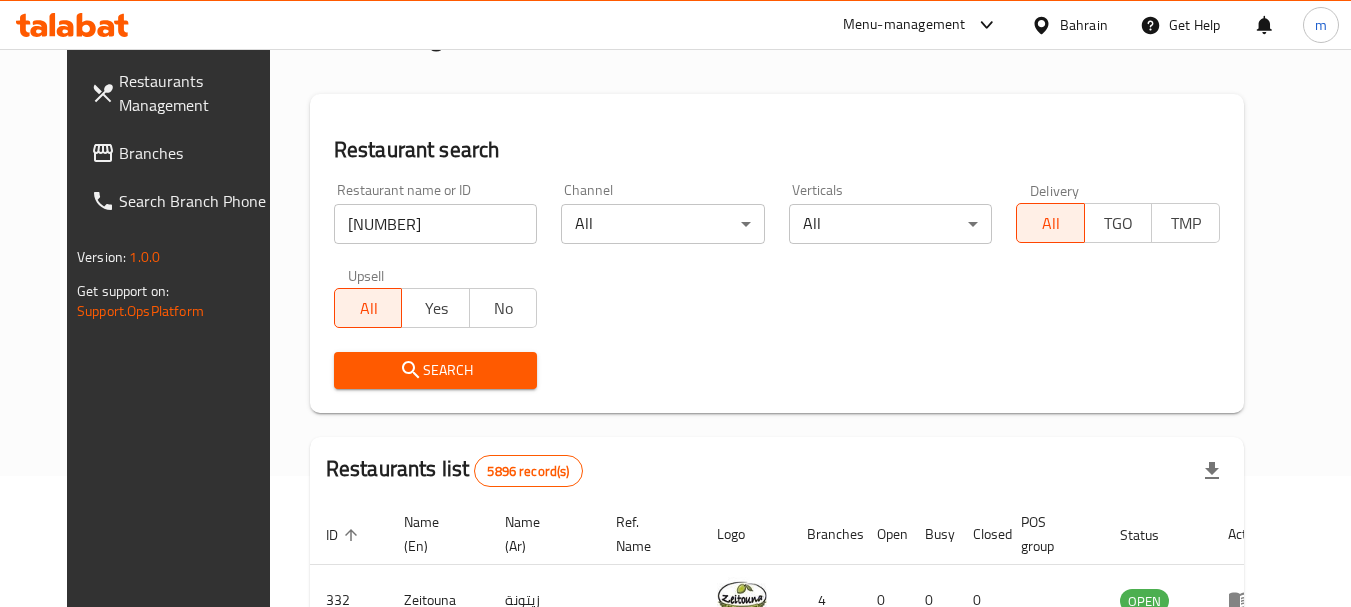 scroll, scrollTop: 300, scrollLeft: 0, axis: vertical 